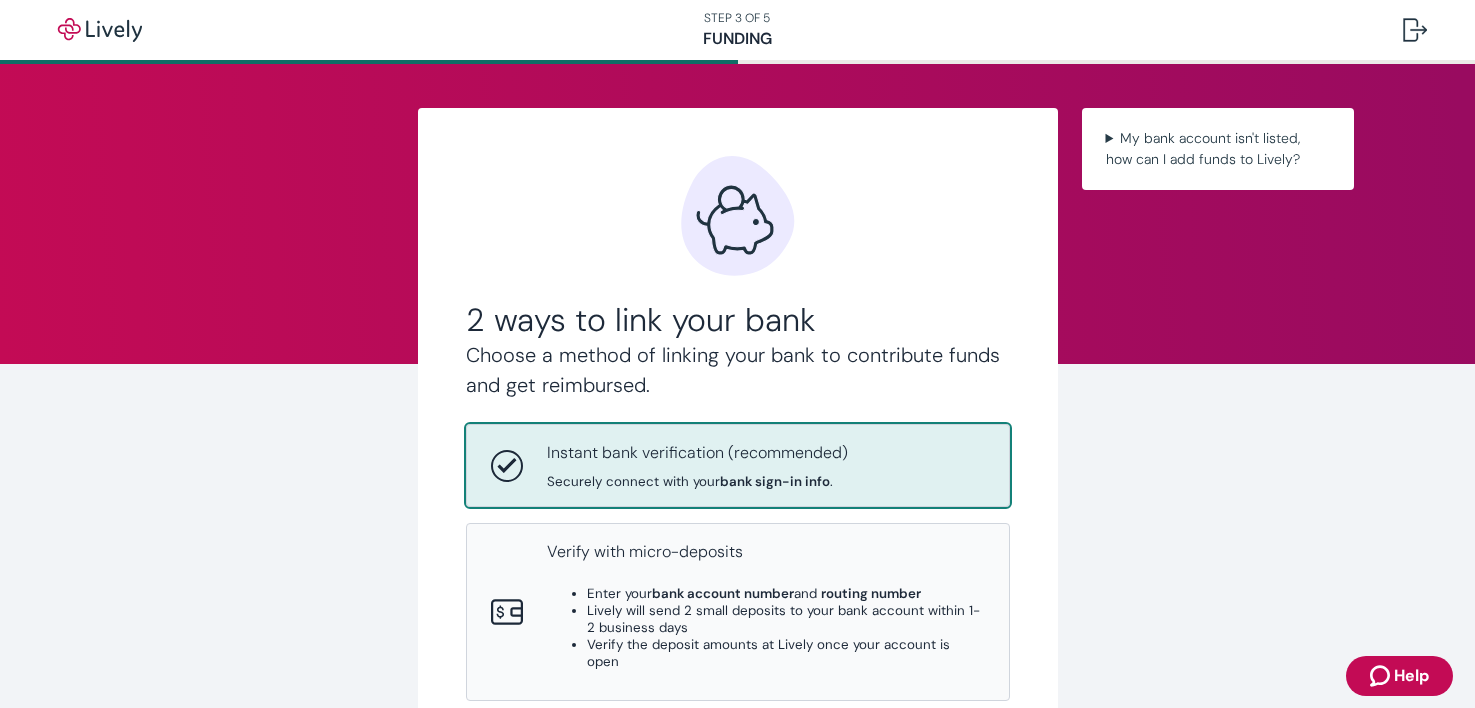 scroll, scrollTop: 0, scrollLeft: 0, axis: both 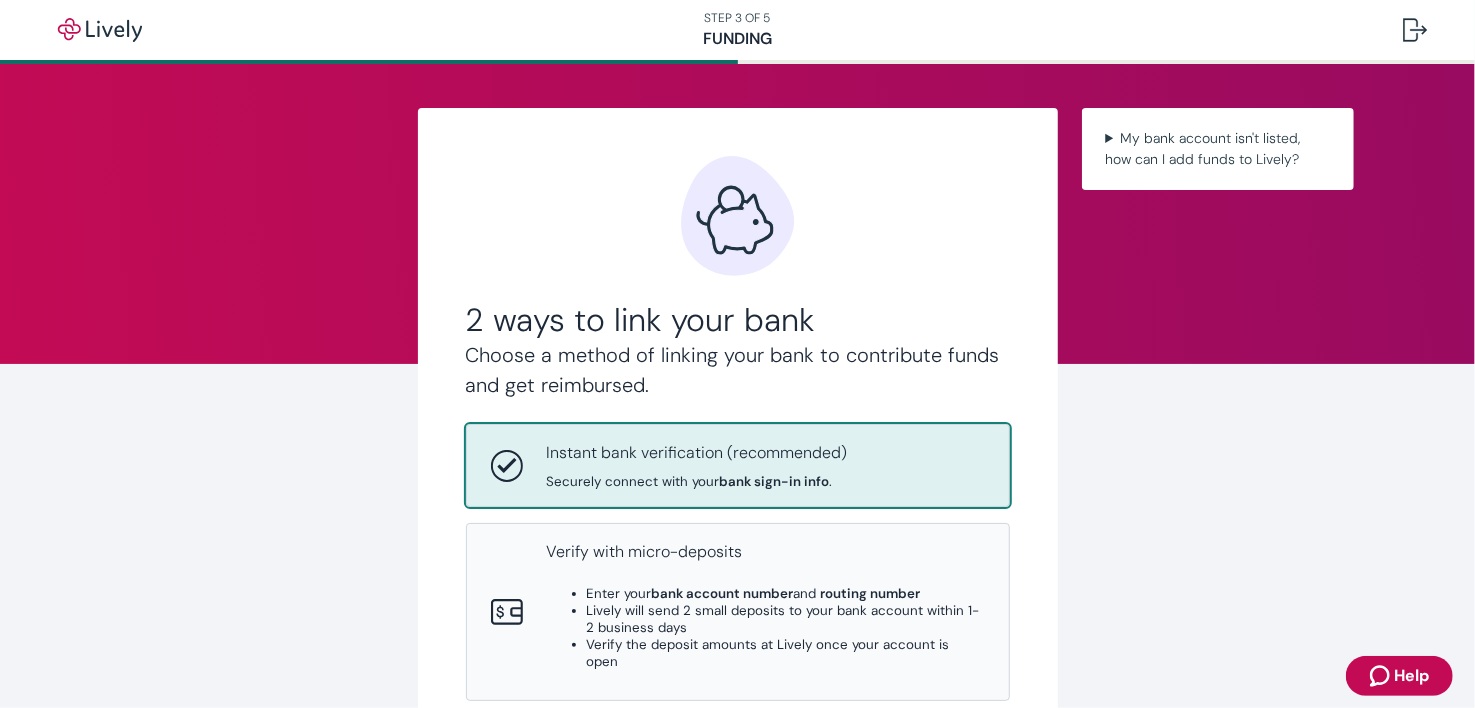 click on "Instant bank verification (recommended) Securely connect with your  bank sign-in info ." at bounding box center [766, 465] 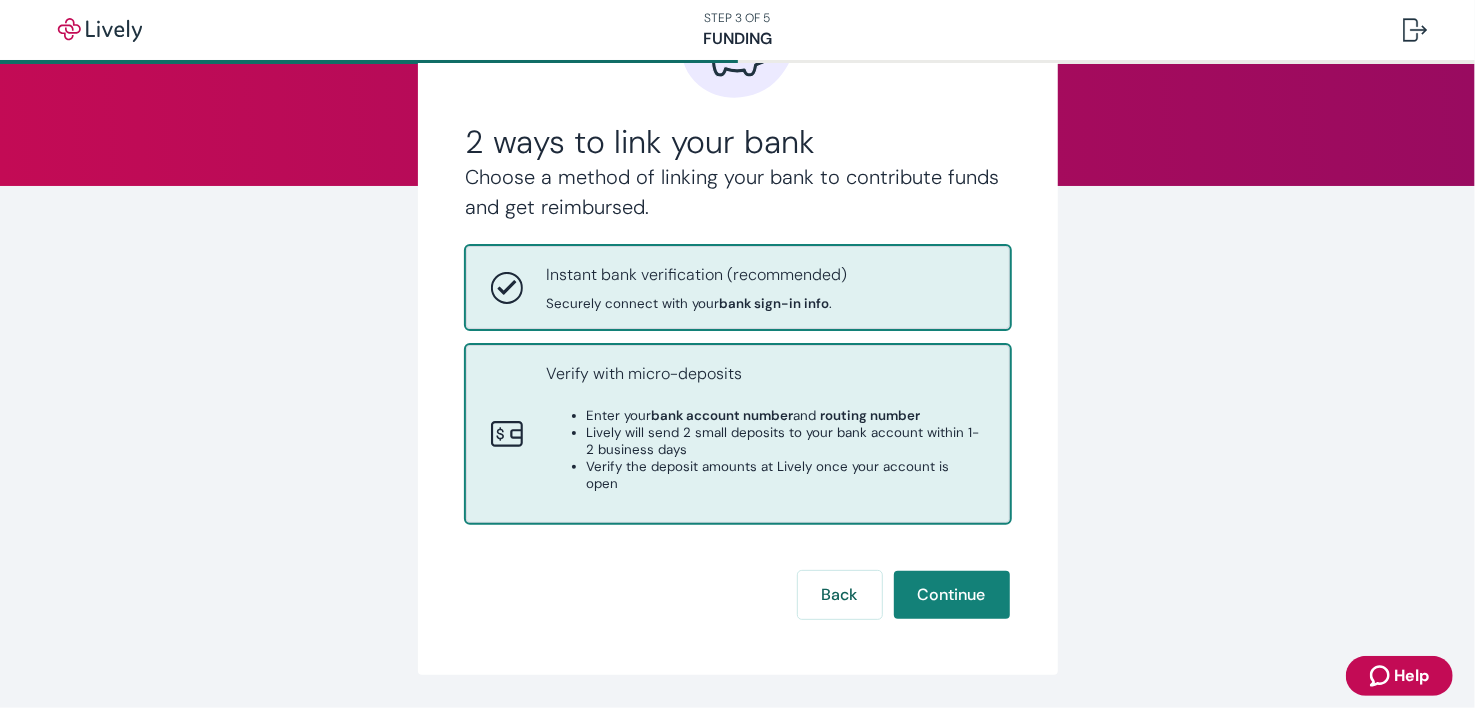 scroll, scrollTop: 199, scrollLeft: 0, axis: vertical 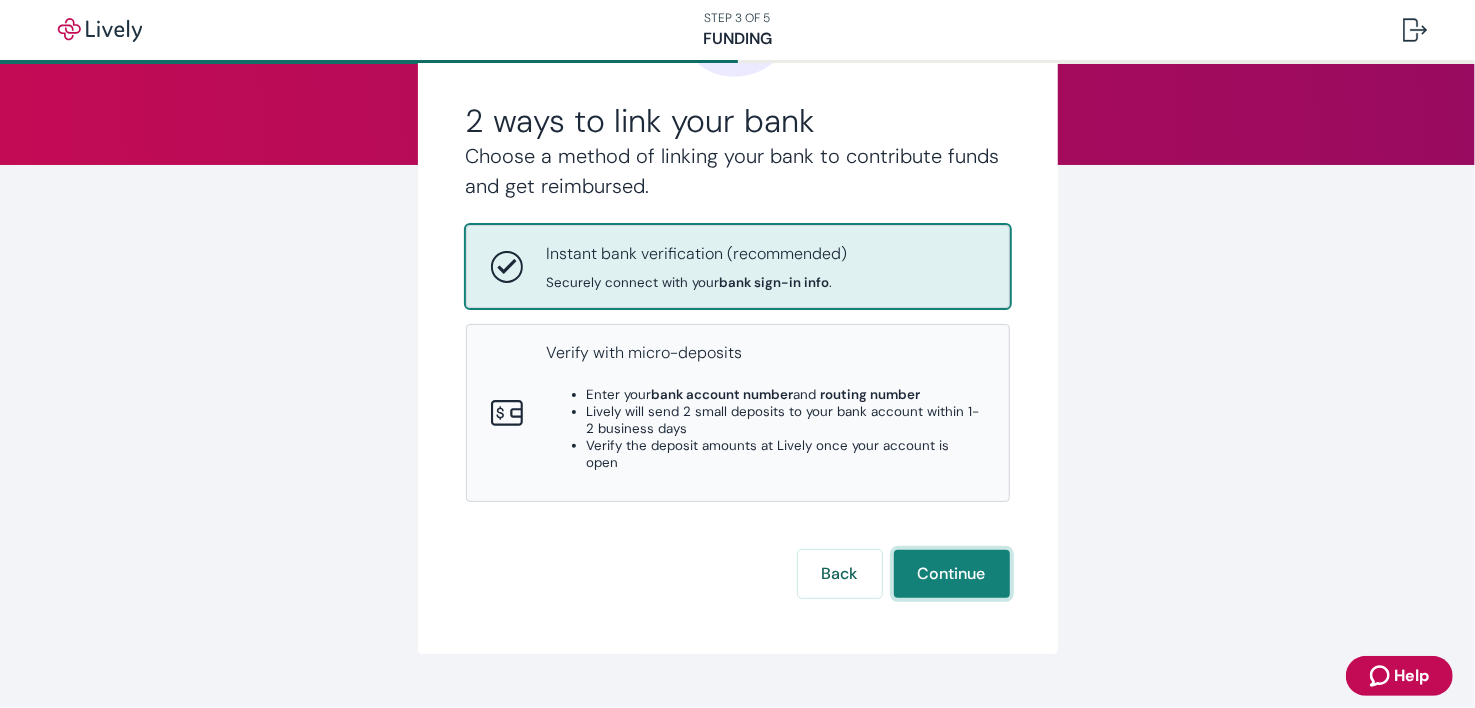 click on "Continue" at bounding box center (952, 574) 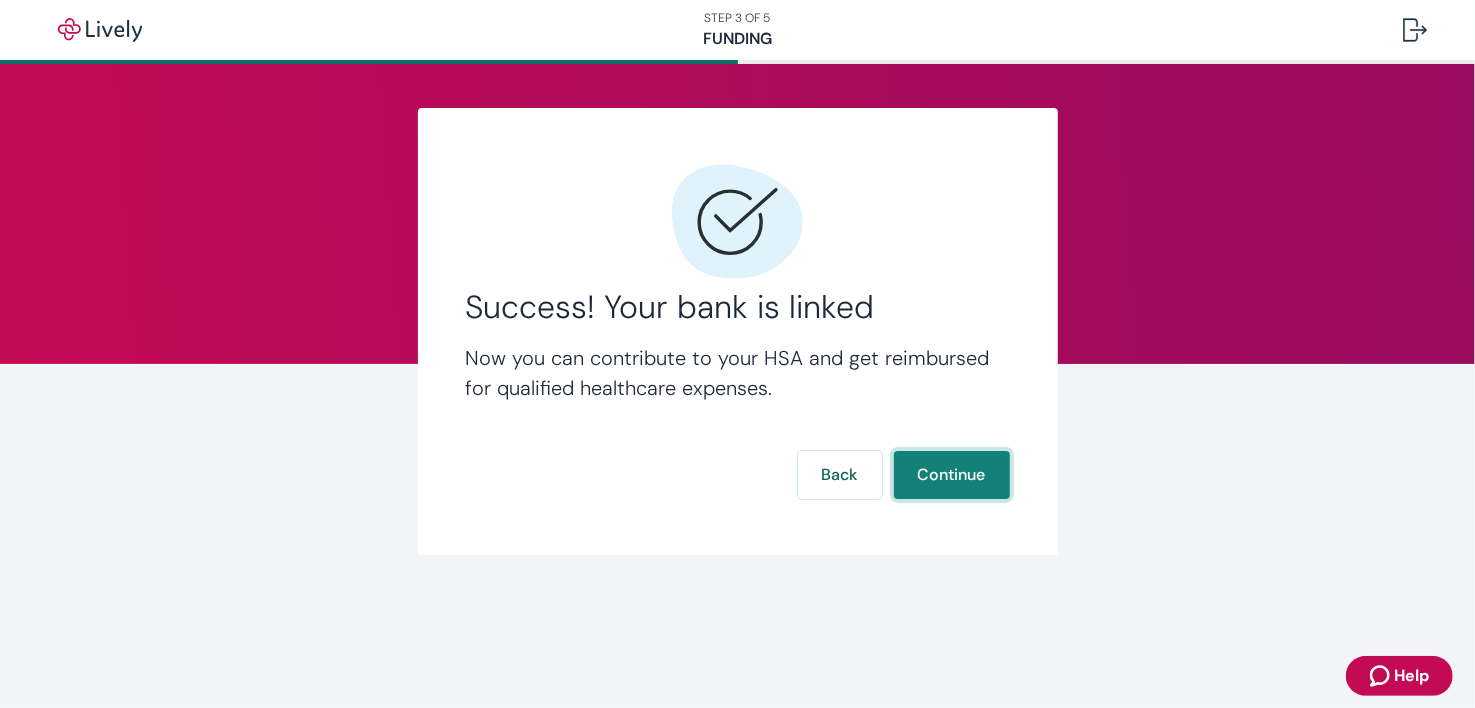 click on "Continue" at bounding box center [952, 475] 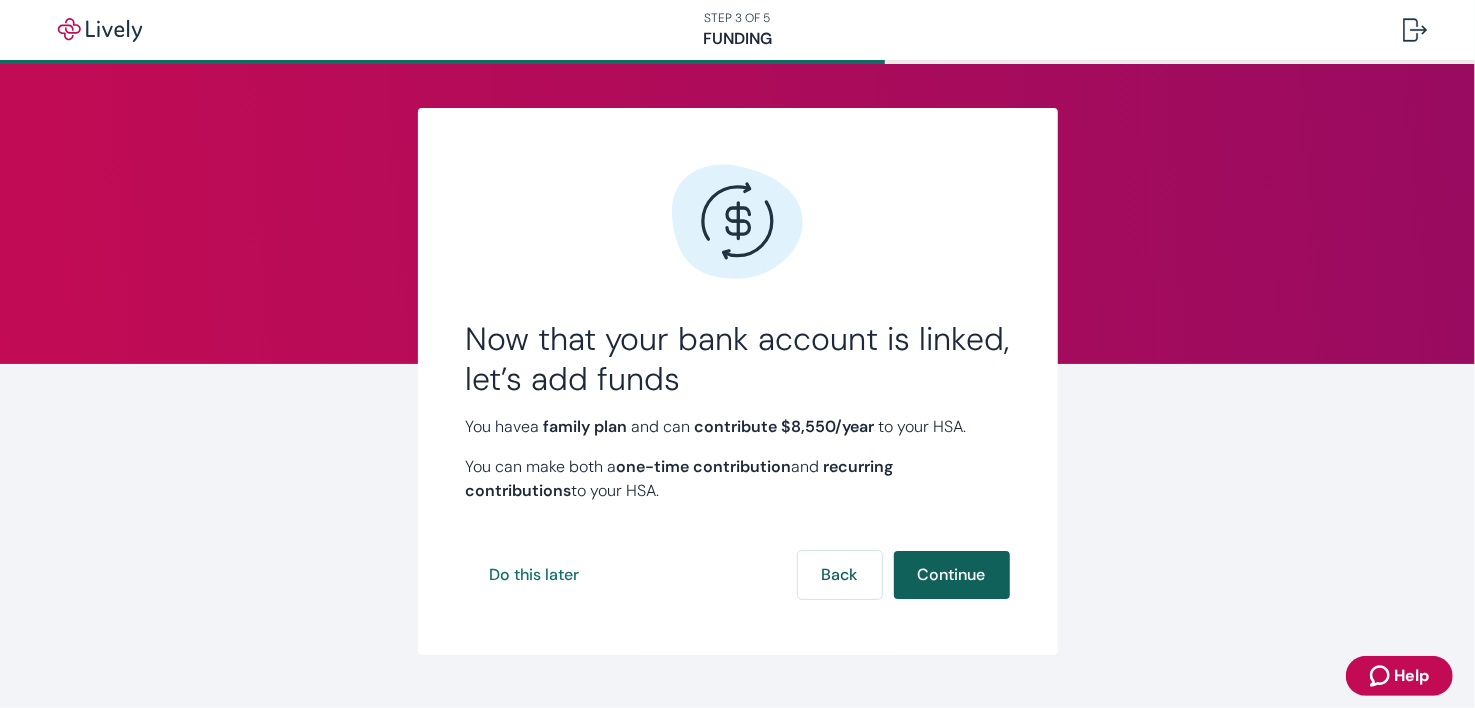 click on "Continue" at bounding box center (952, 575) 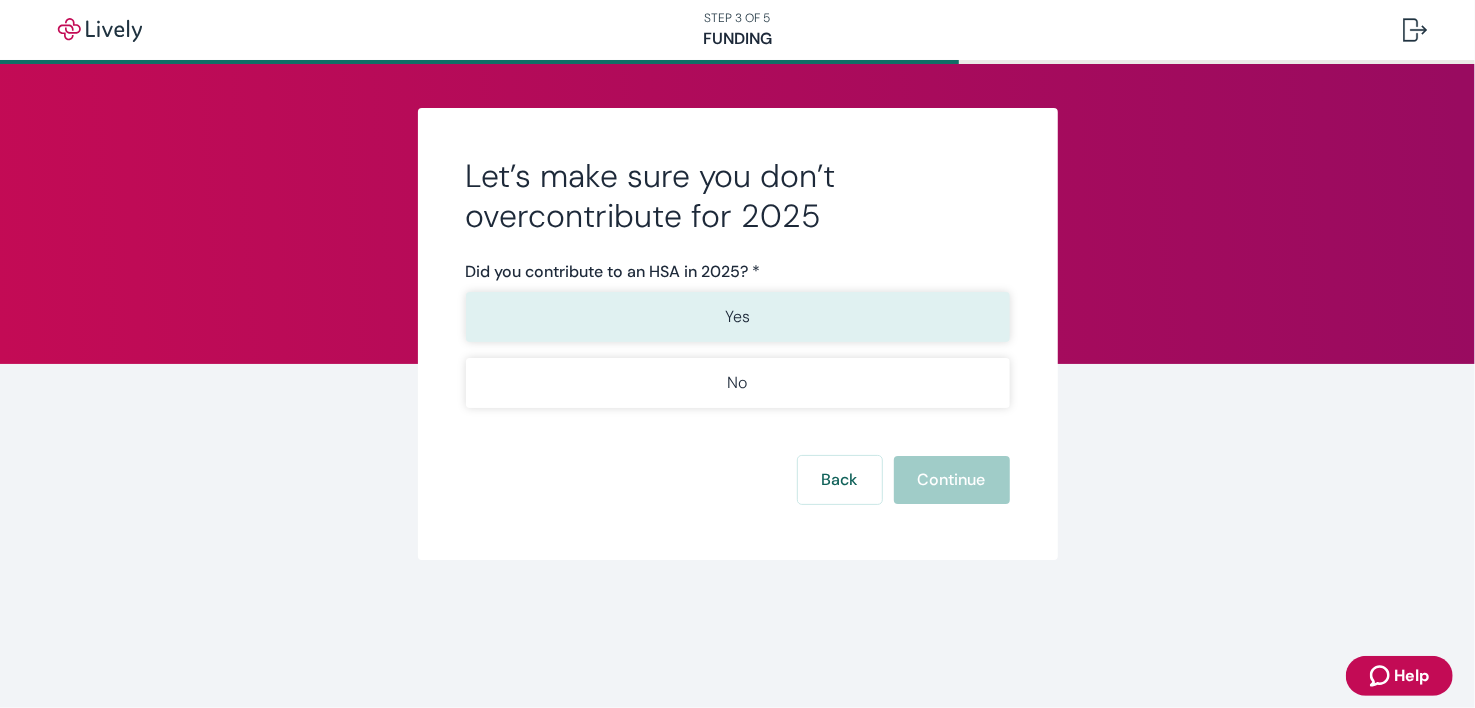 click on "Yes" at bounding box center (738, 317) 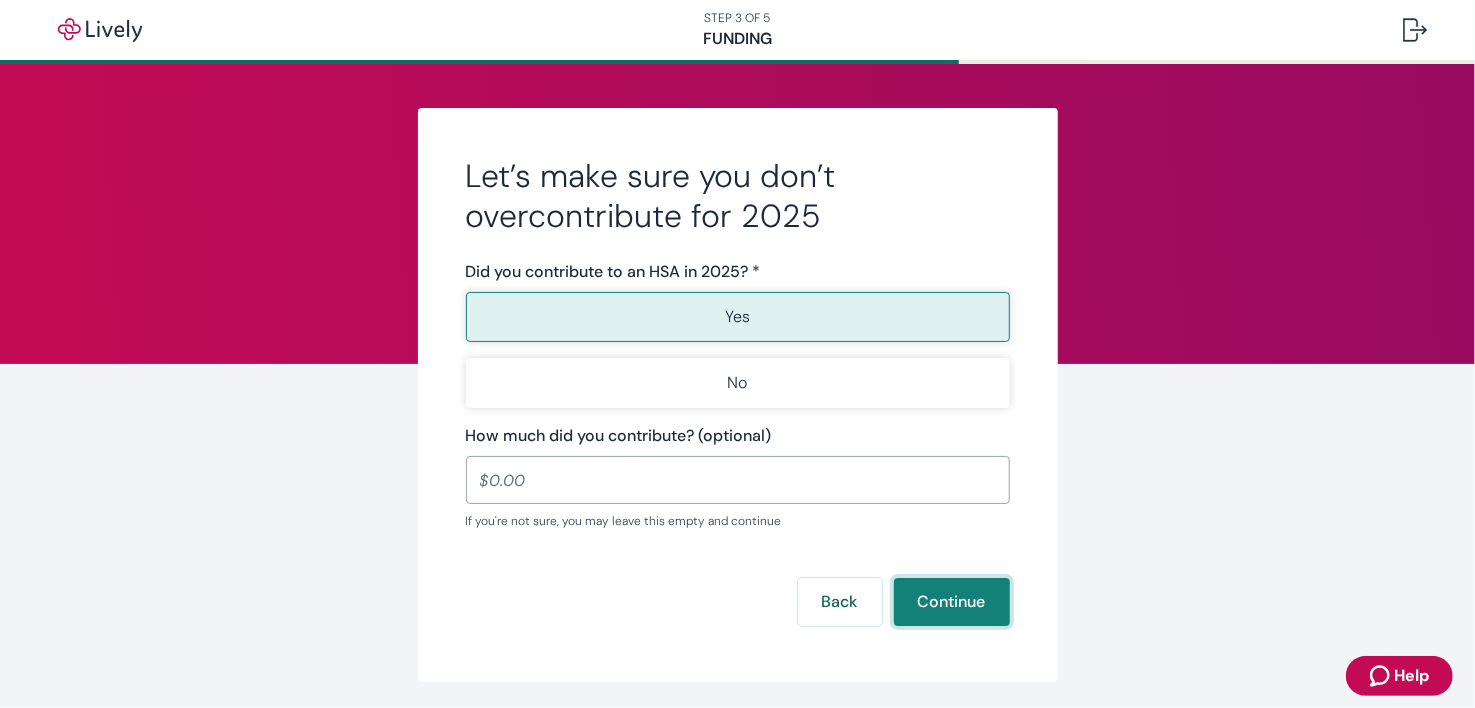 click on "Continue" at bounding box center (952, 602) 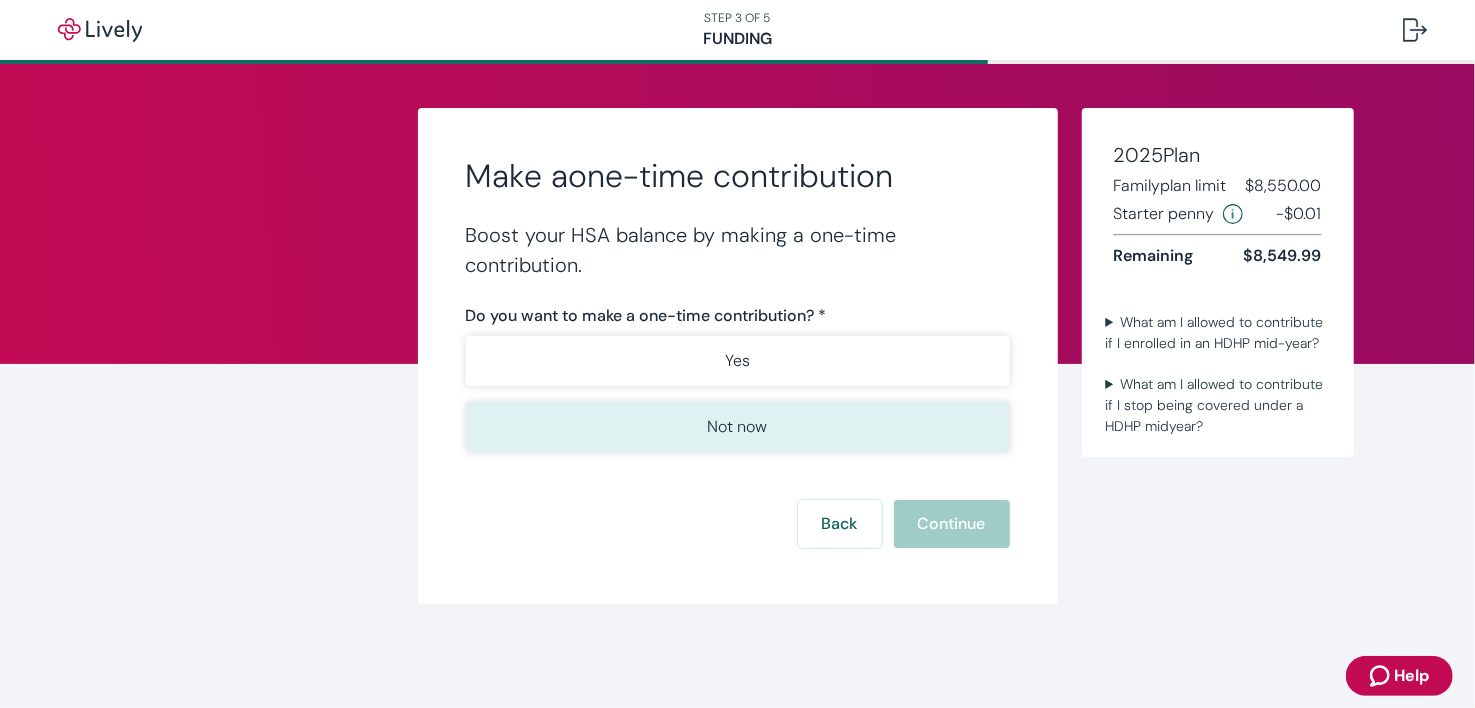click on "Not now" at bounding box center (738, 427) 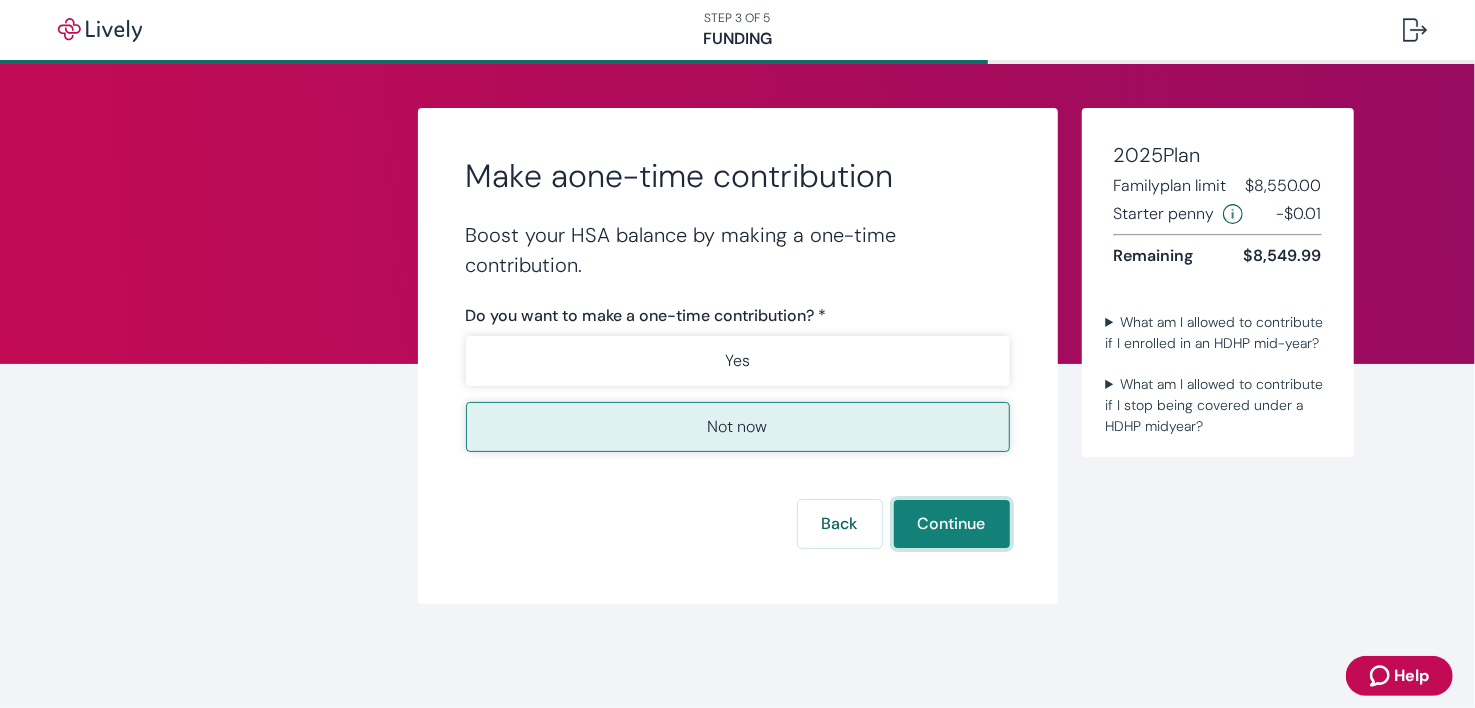 click on "Continue" at bounding box center [952, 524] 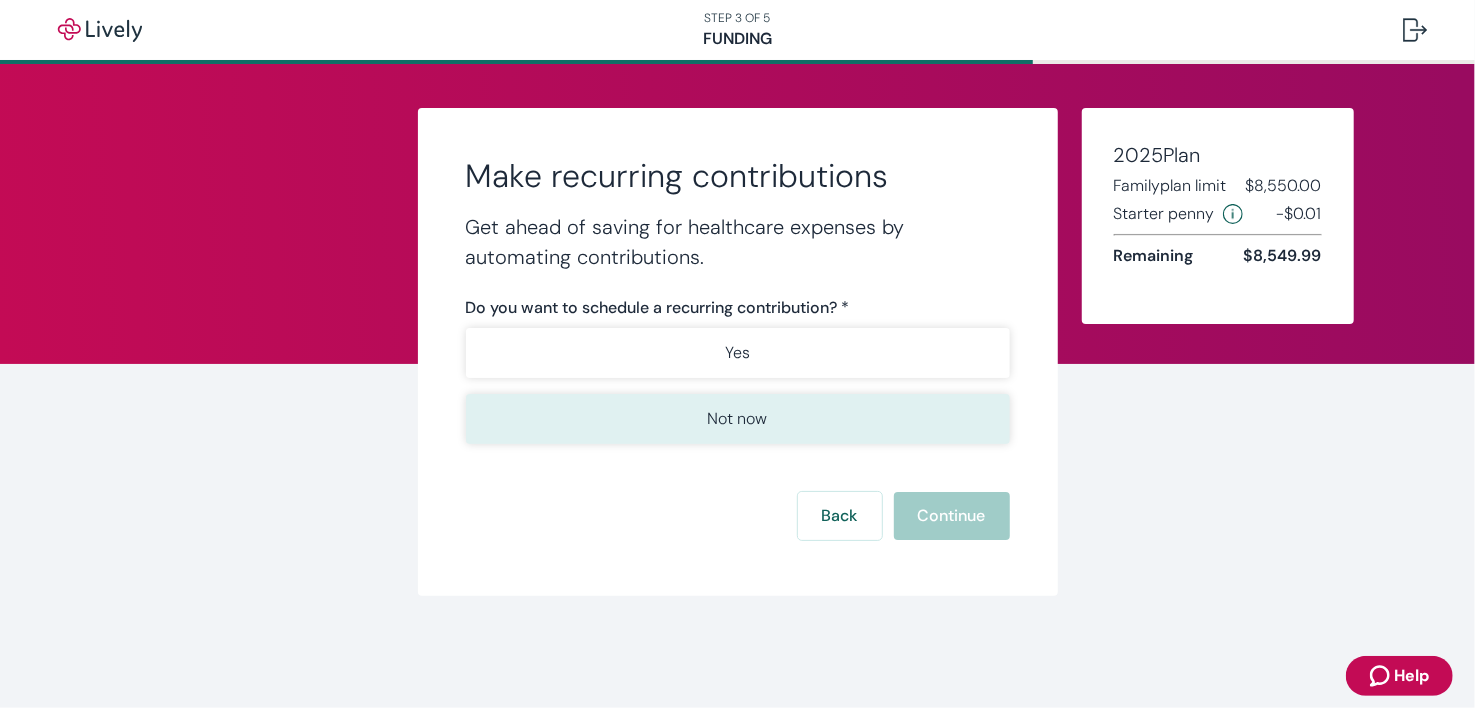 click on "Not now" at bounding box center [738, 419] 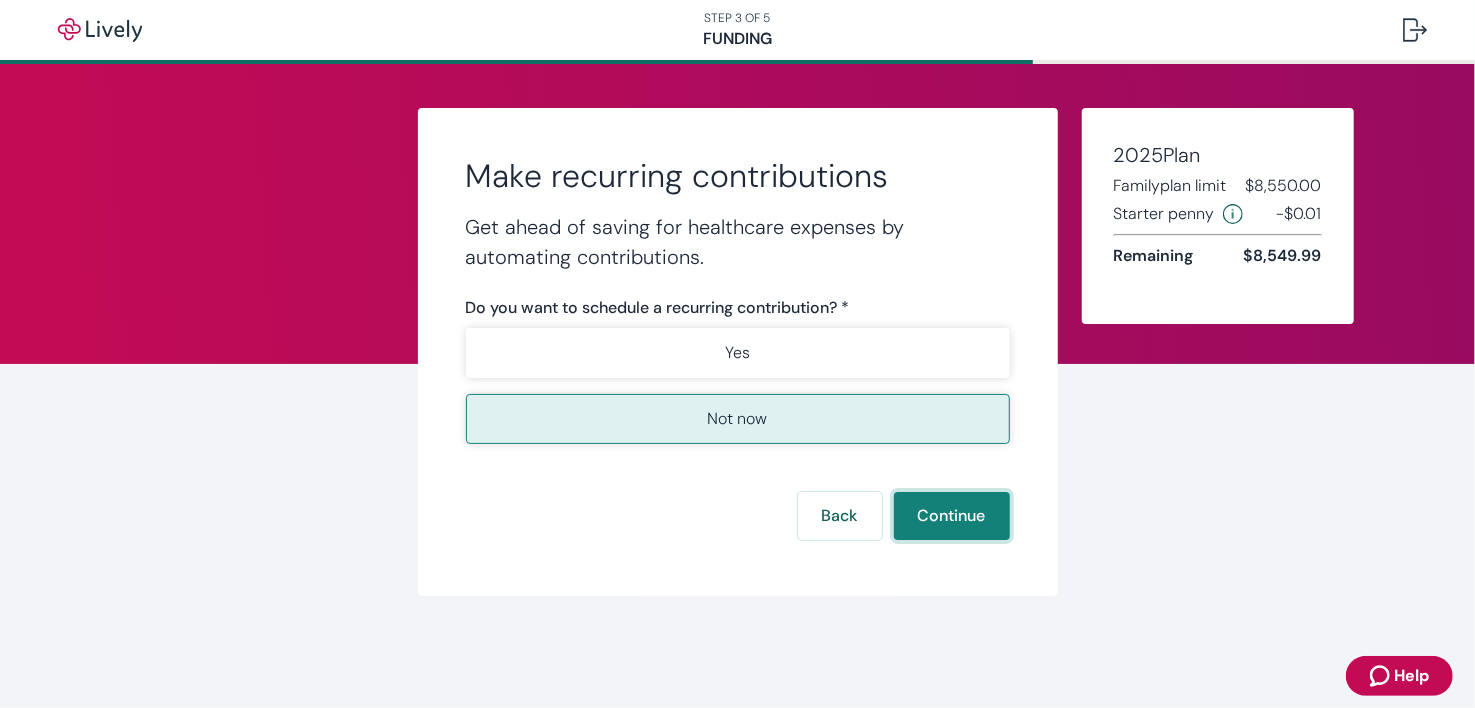 click on "Continue" at bounding box center (952, 516) 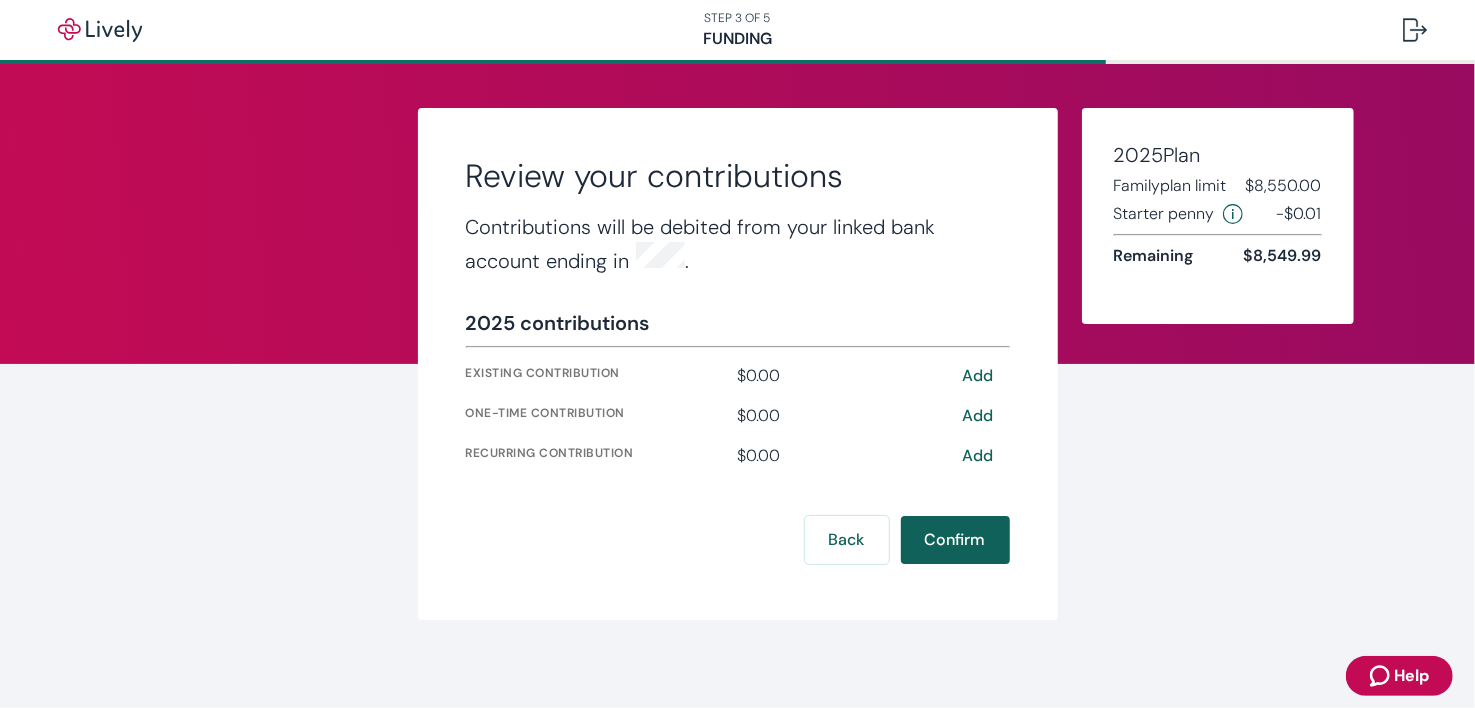 click on "Confirm" at bounding box center [955, 540] 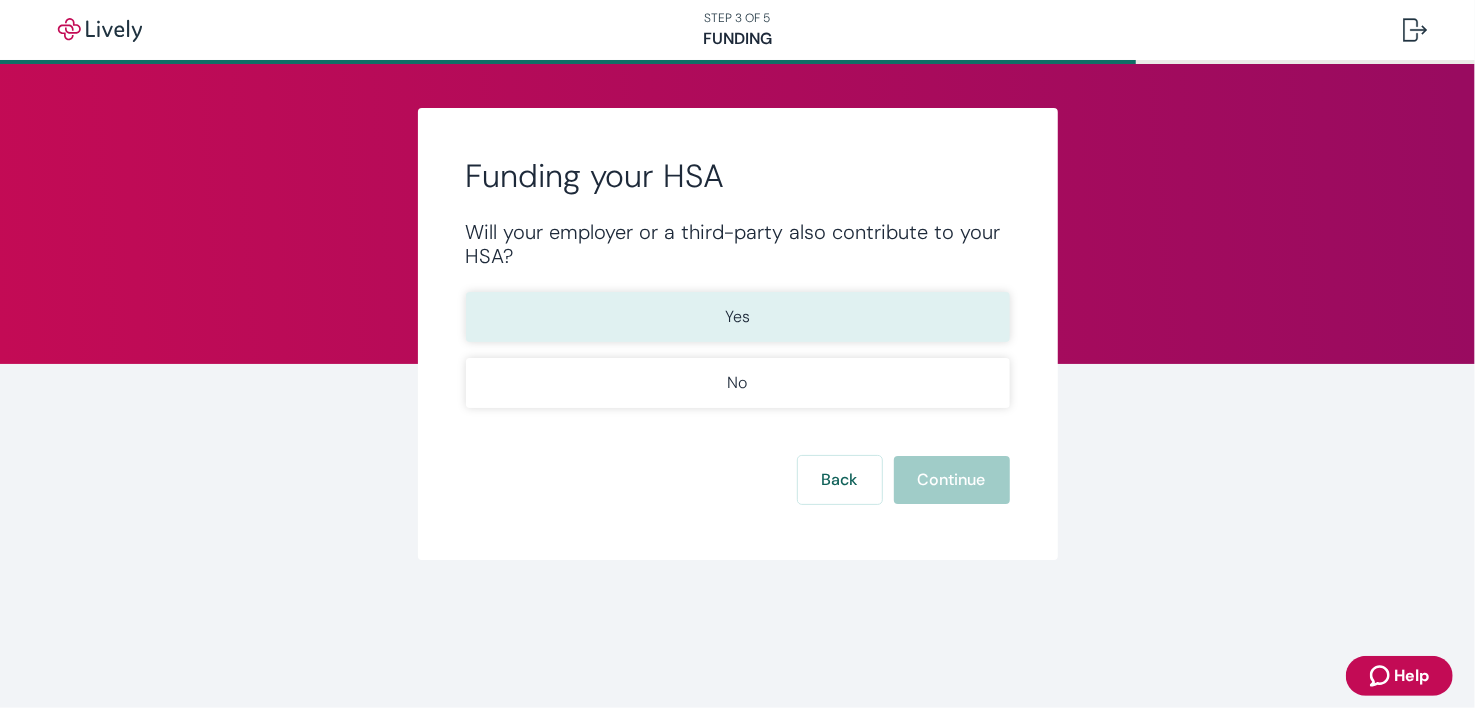 click on "Yes" at bounding box center [738, 317] 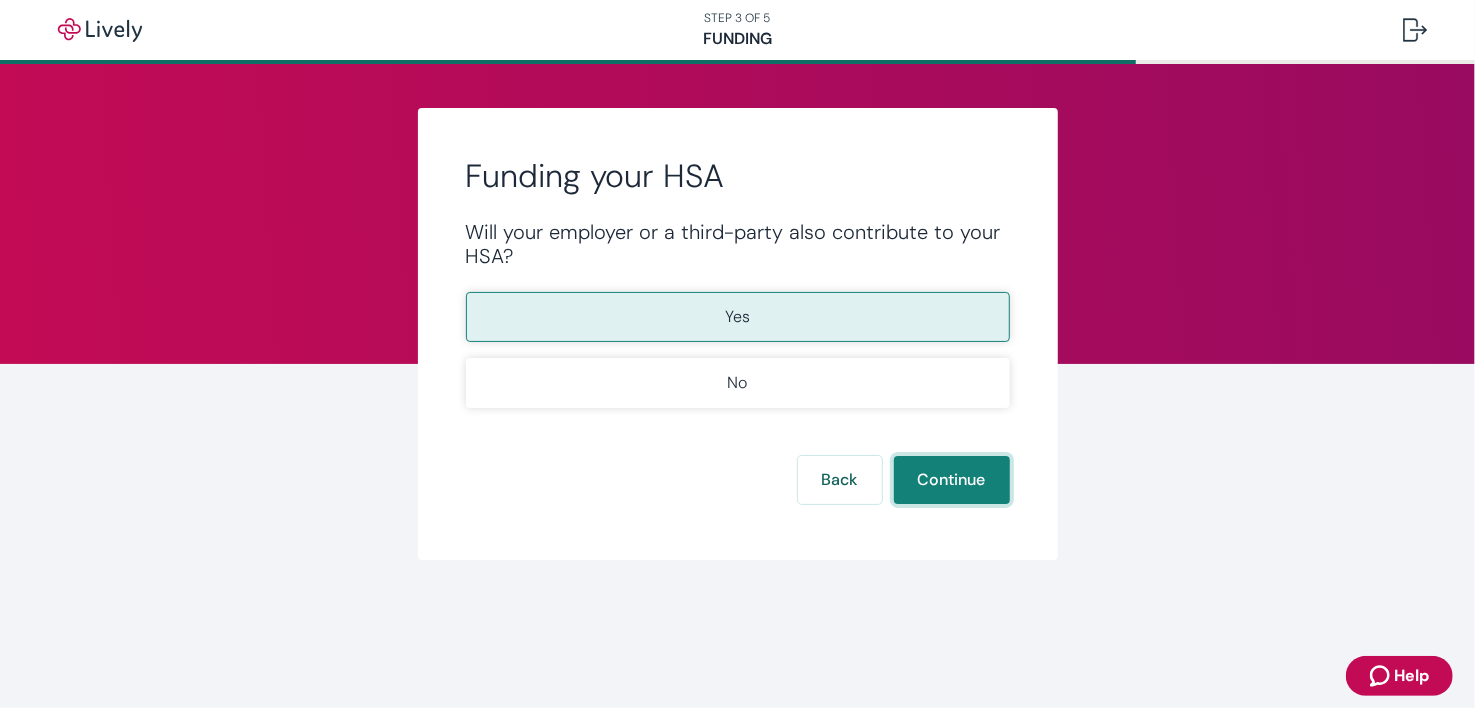 click on "Continue" at bounding box center (952, 480) 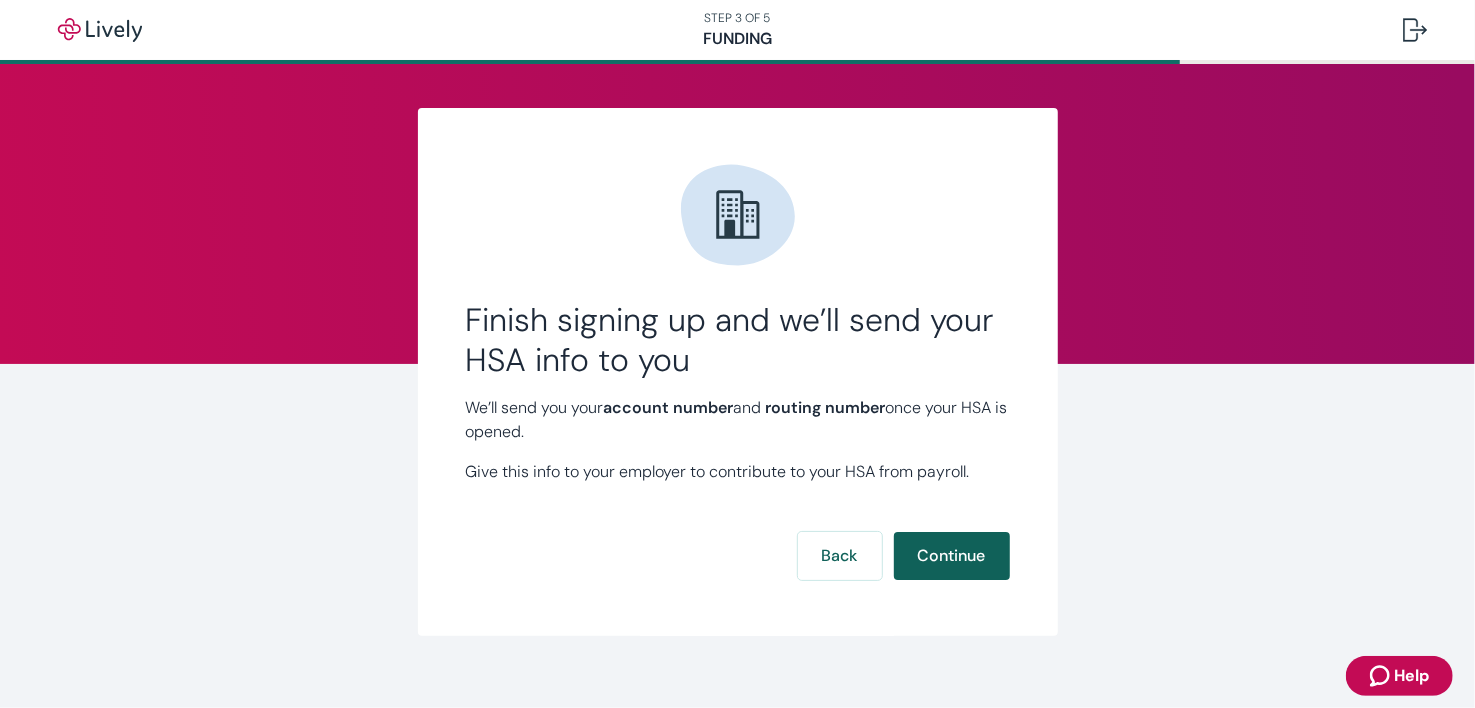 click on "Continue" at bounding box center (952, 556) 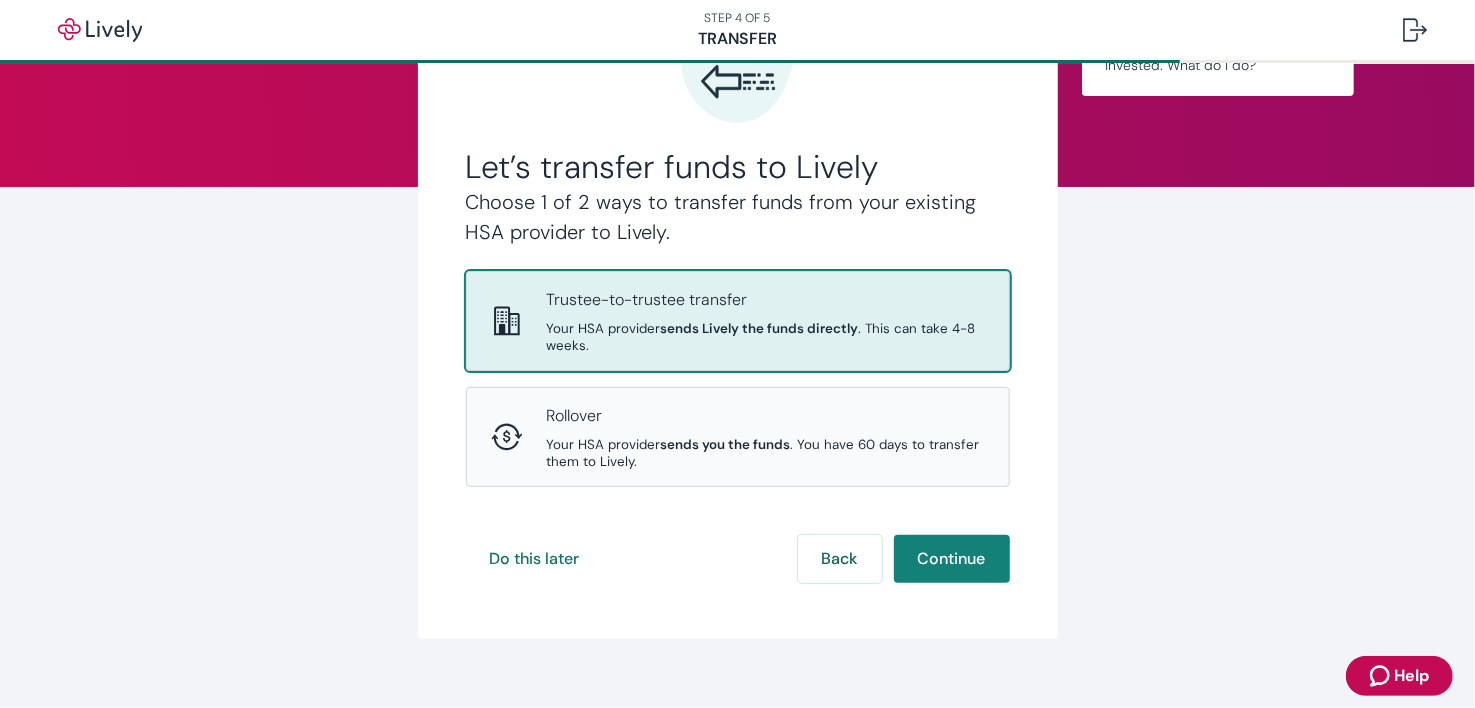 scroll, scrollTop: 199, scrollLeft: 0, axis: vertical 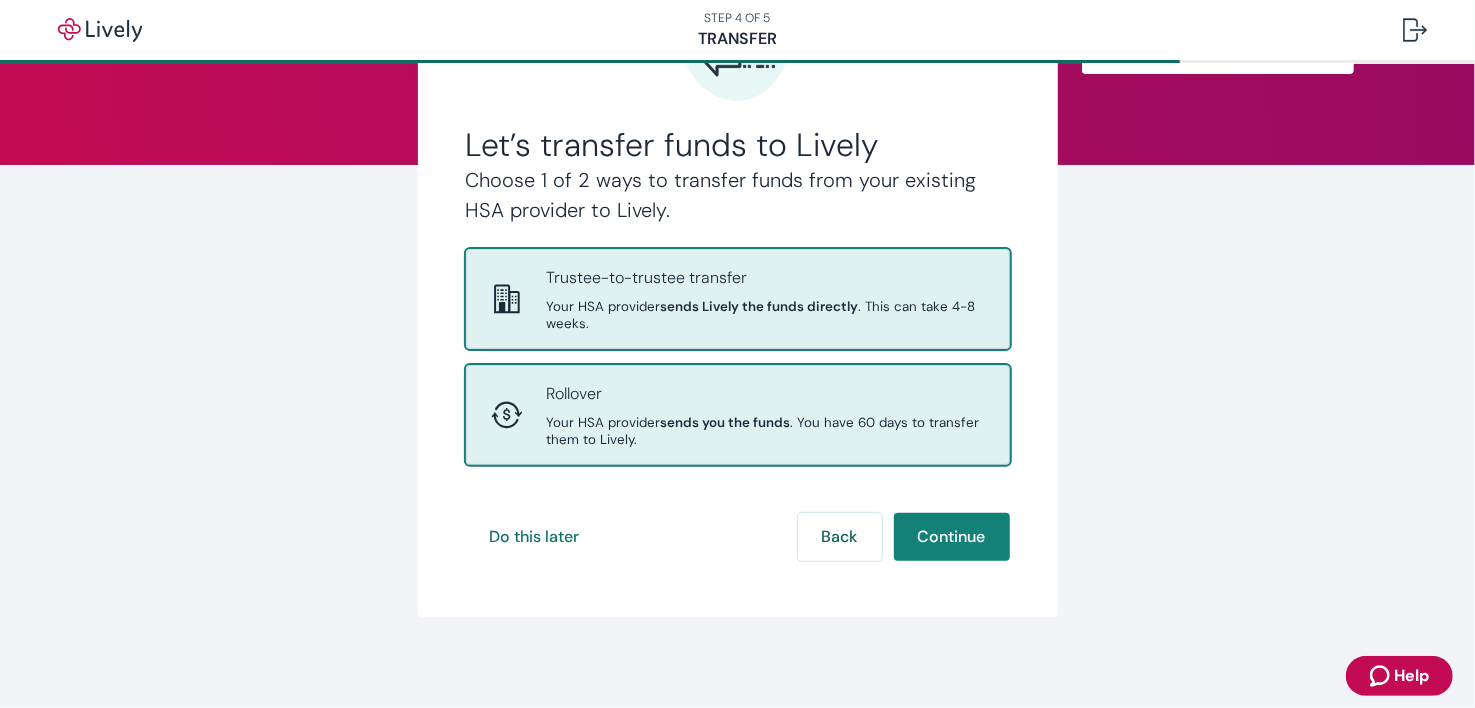 click on "Your HSA provider  sends you the funds . You have 60 days to transfer them to Lively." at bounding box center [766, 431] 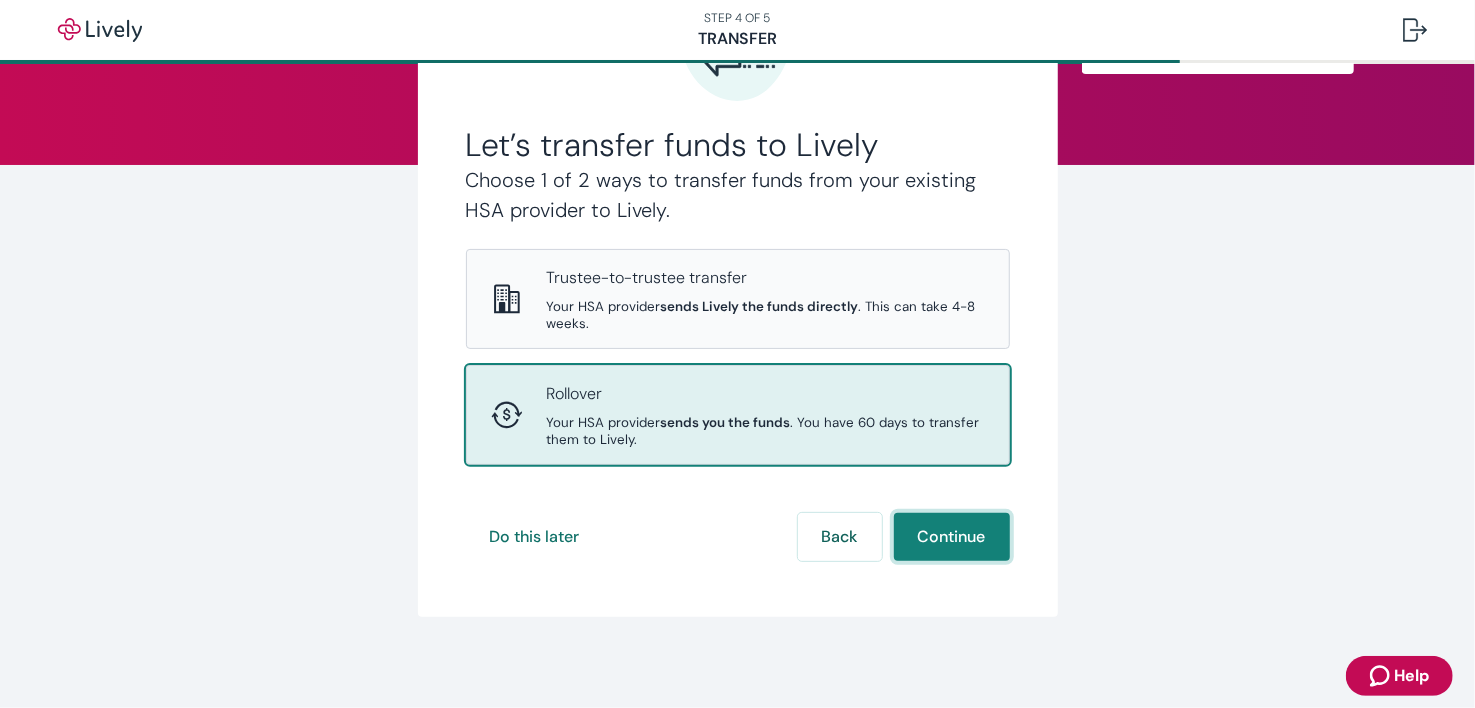 click on "Continue" at bounding box center (952, 537) 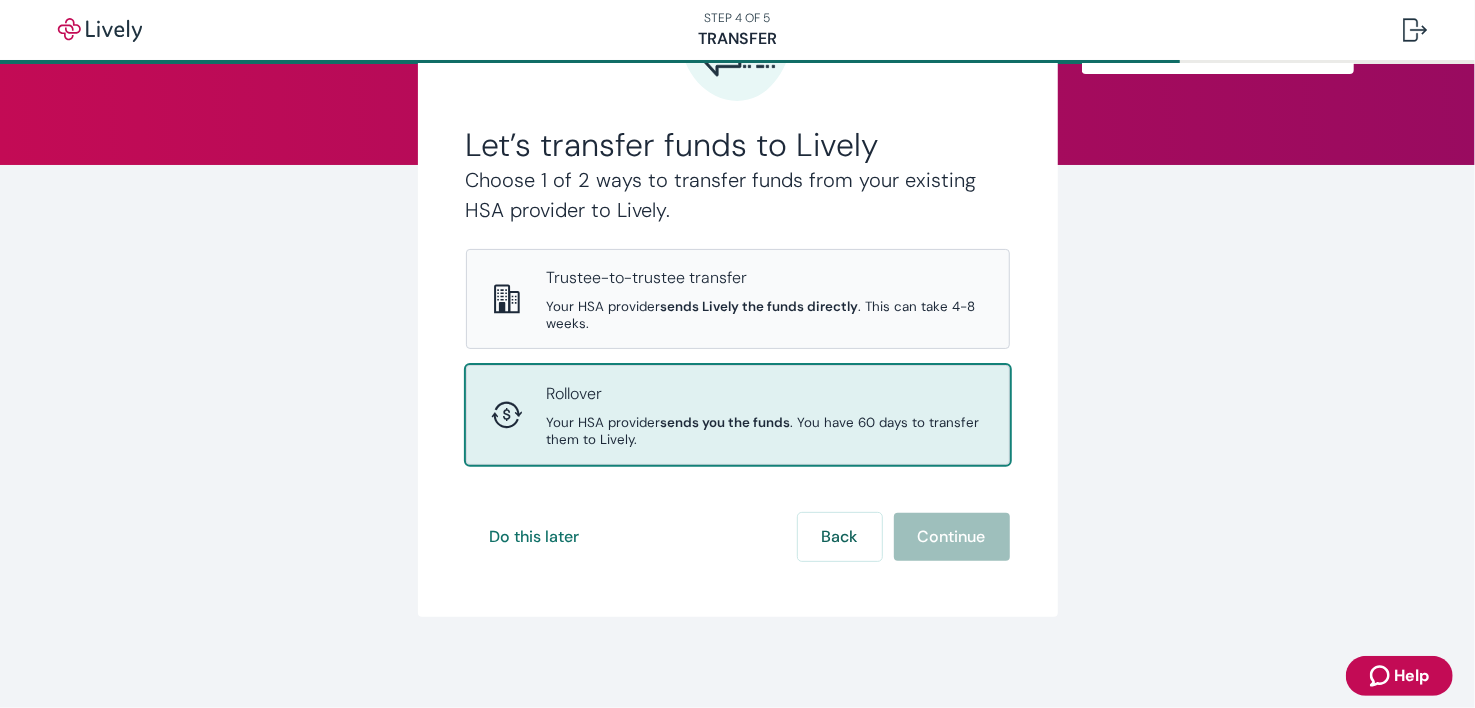 scroll, scrollTop: 0, scrollLeft: 0, axis: both 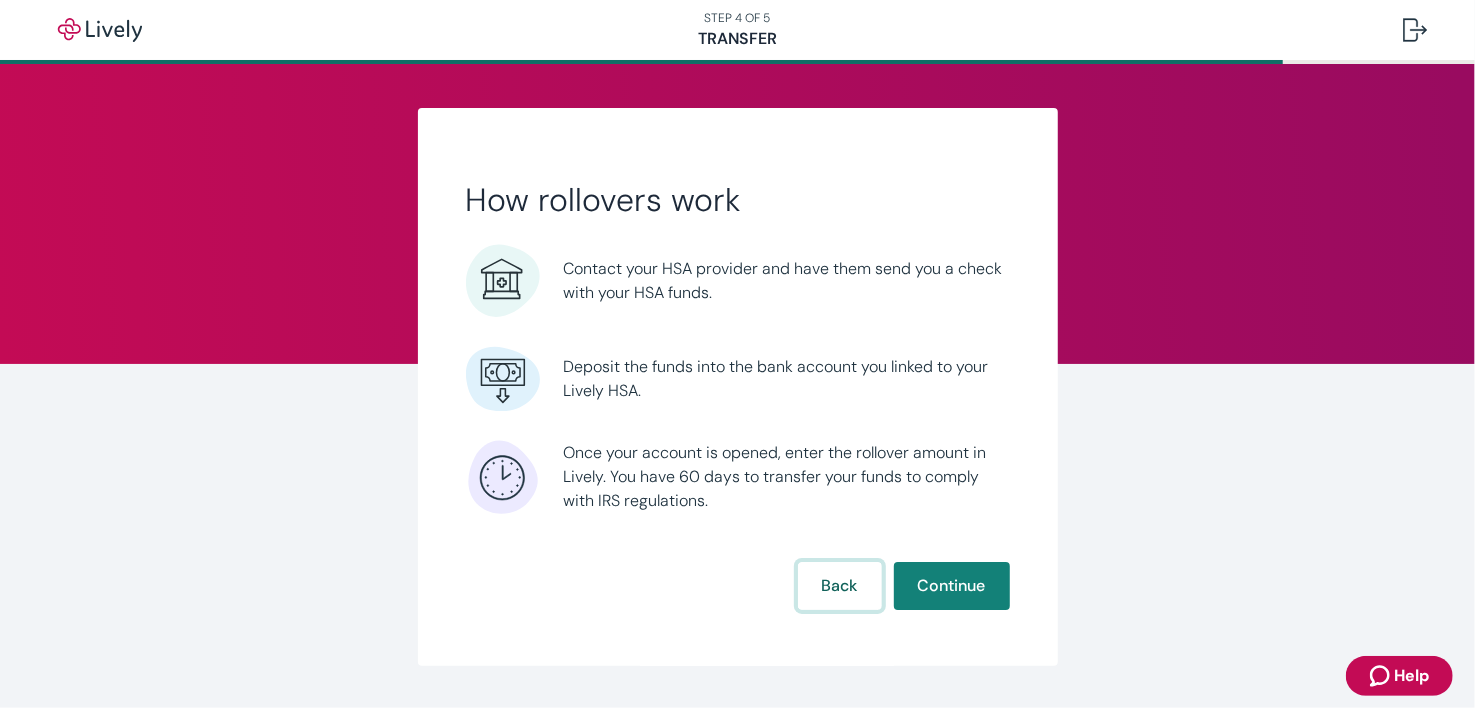 click on "Back" at bounding box center [840, 586] 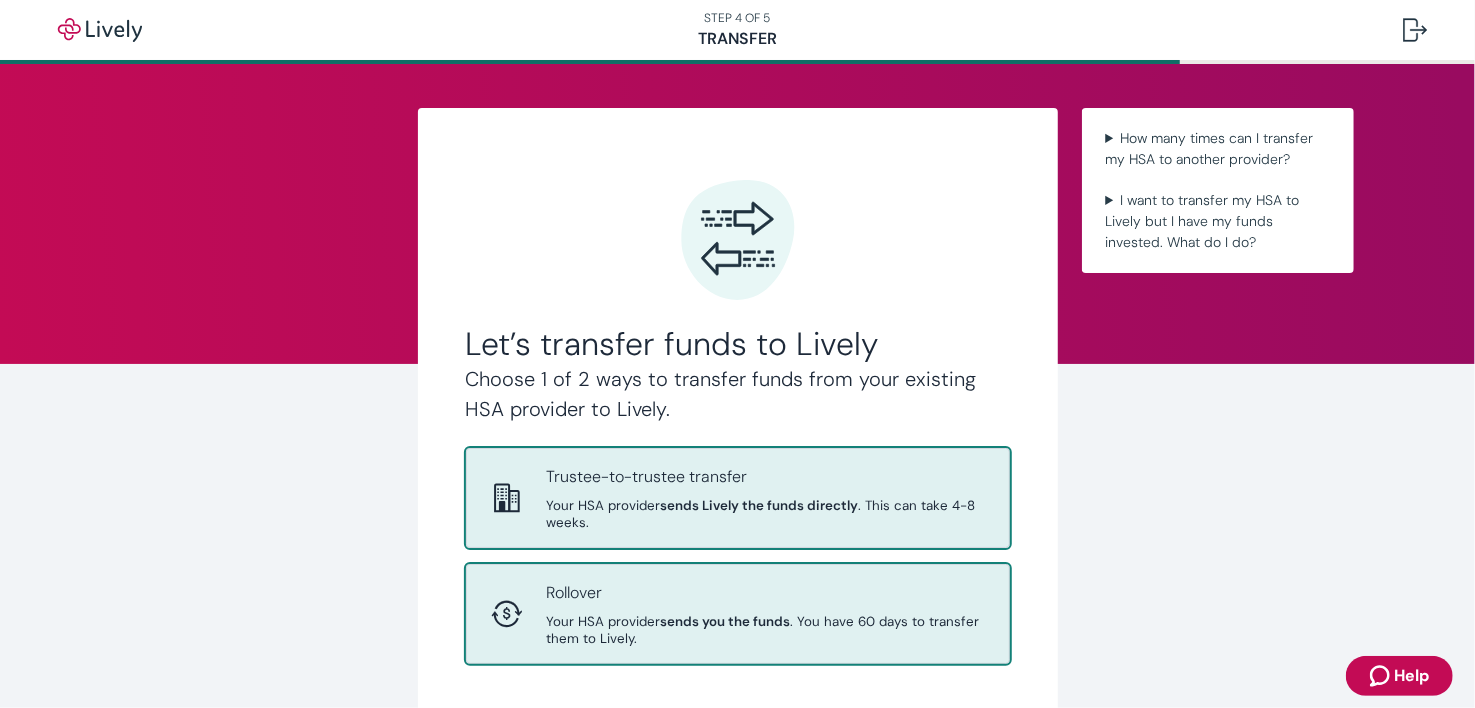 click on "Trustee-to-trustee transfer" at bounding box center (766, 477) 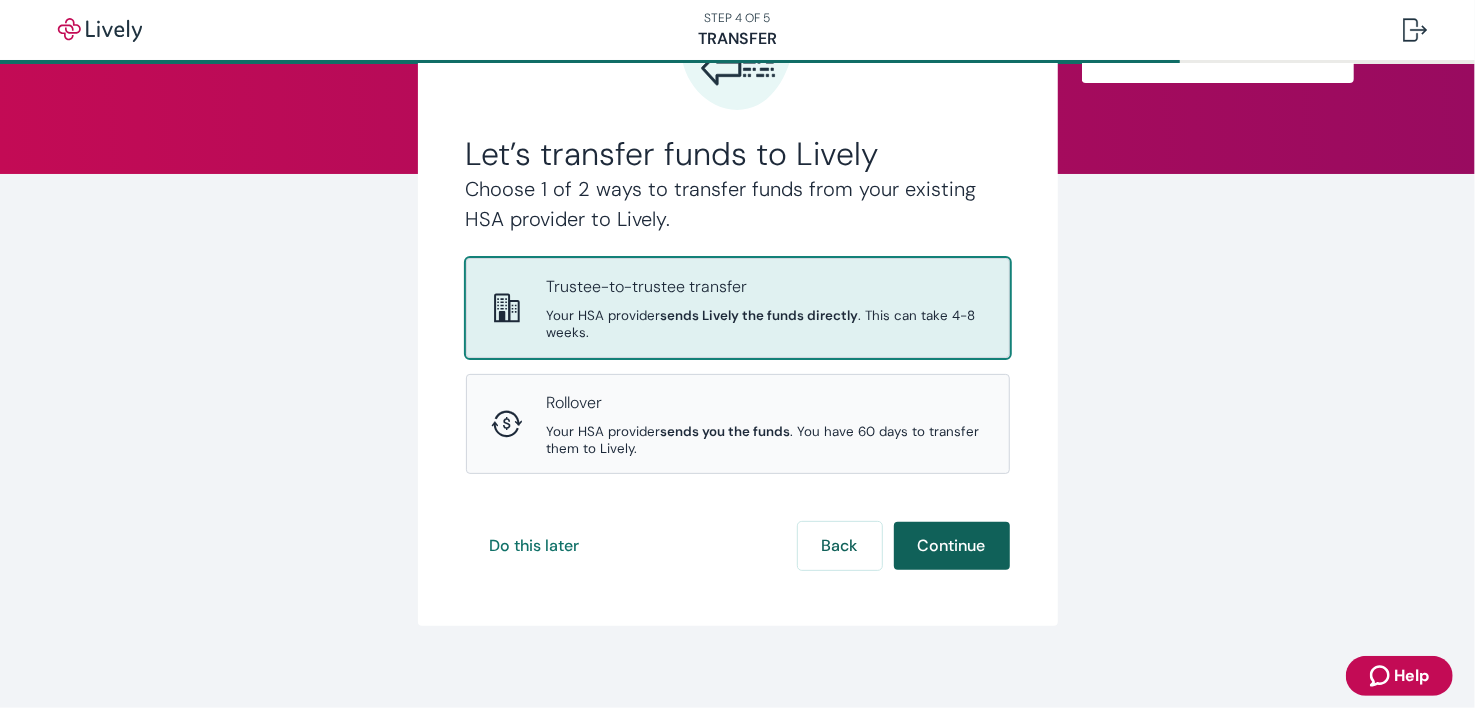 scroll, scrollTop: 201, scrollLeft: 0, axis: vertical 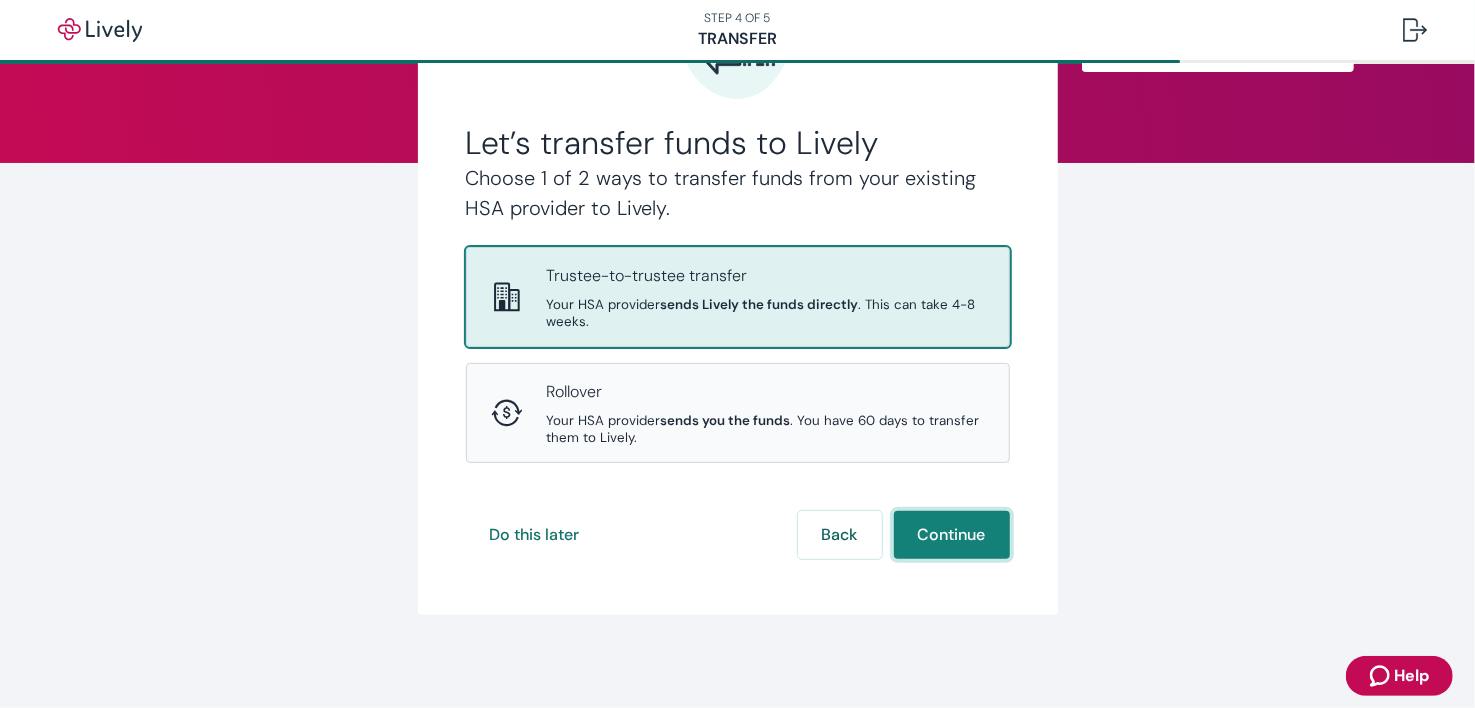 click on "Continue" at bounding box center [952, 535] 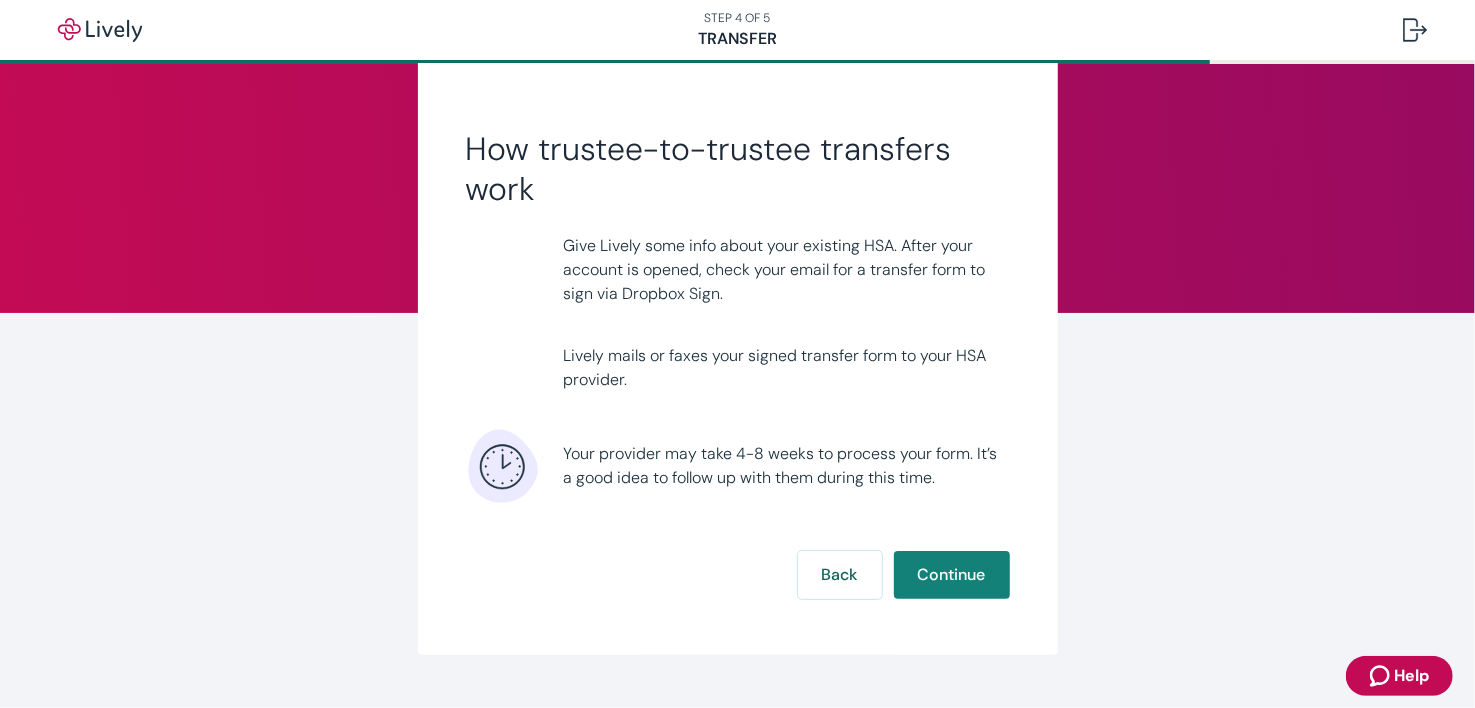 scroll, scrollTop: 93, scrollLeft: 0, axis: vertical 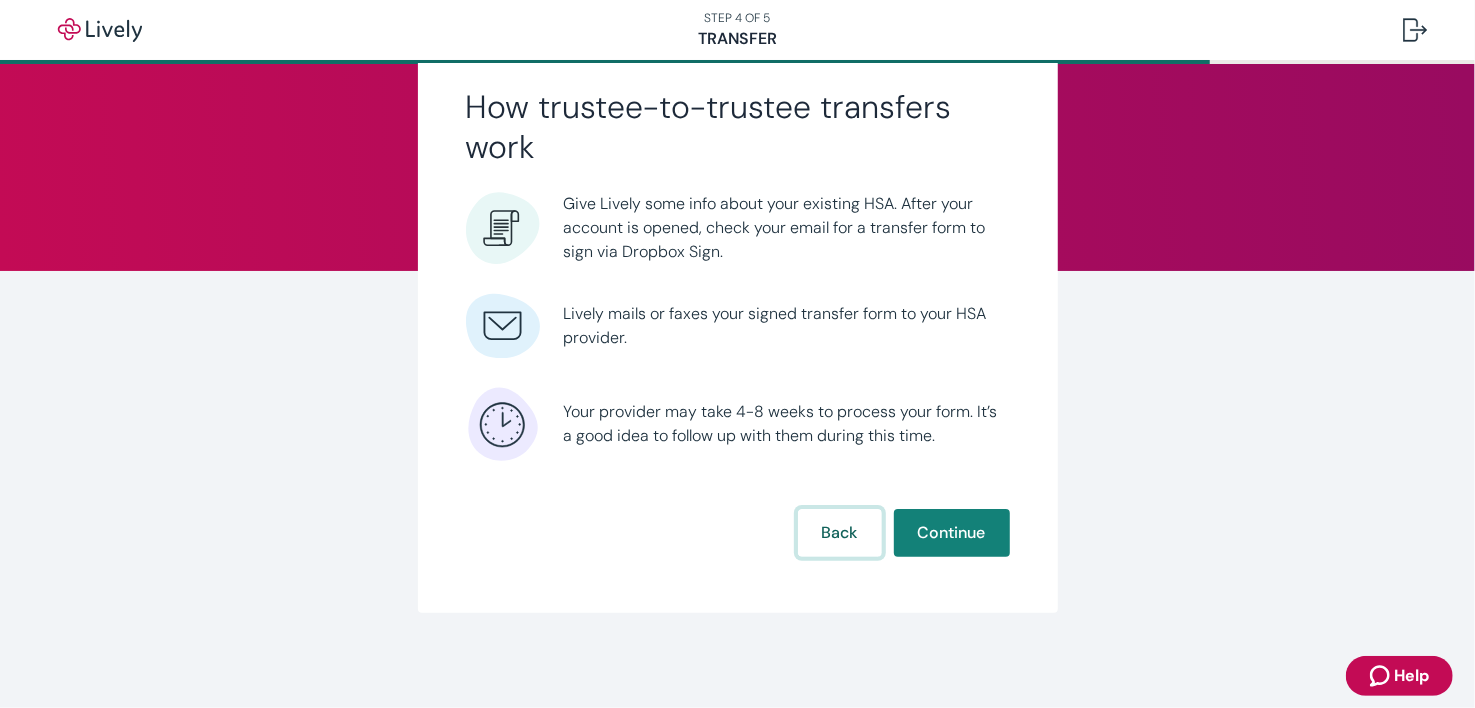 click on "Back" at bounding box center (840, 533) 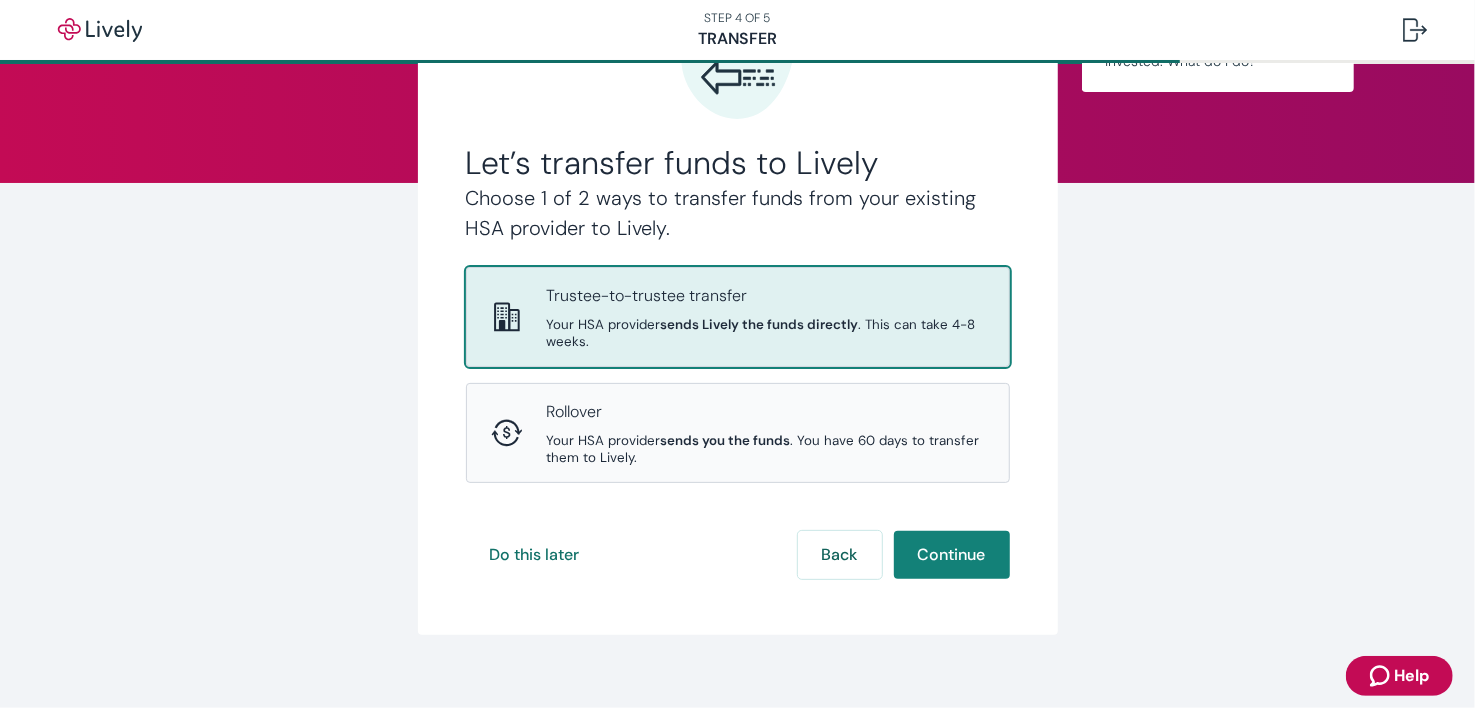 scroll, scrollTop: 199, scrollLeft: 0, axis: vertical 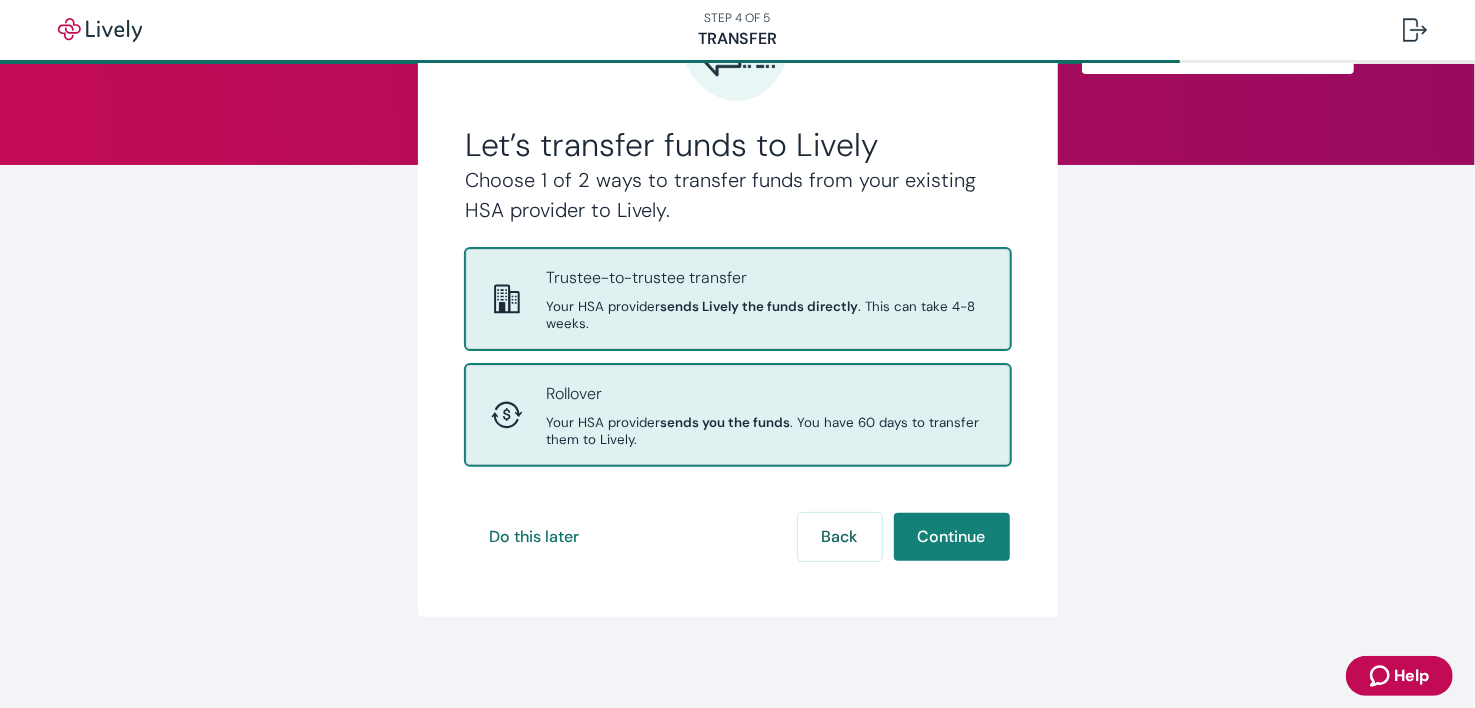 click on "Your HSA provider  sends you the funds . You have 60 days to transfer them to Lively." at bounding box center [766, 431] 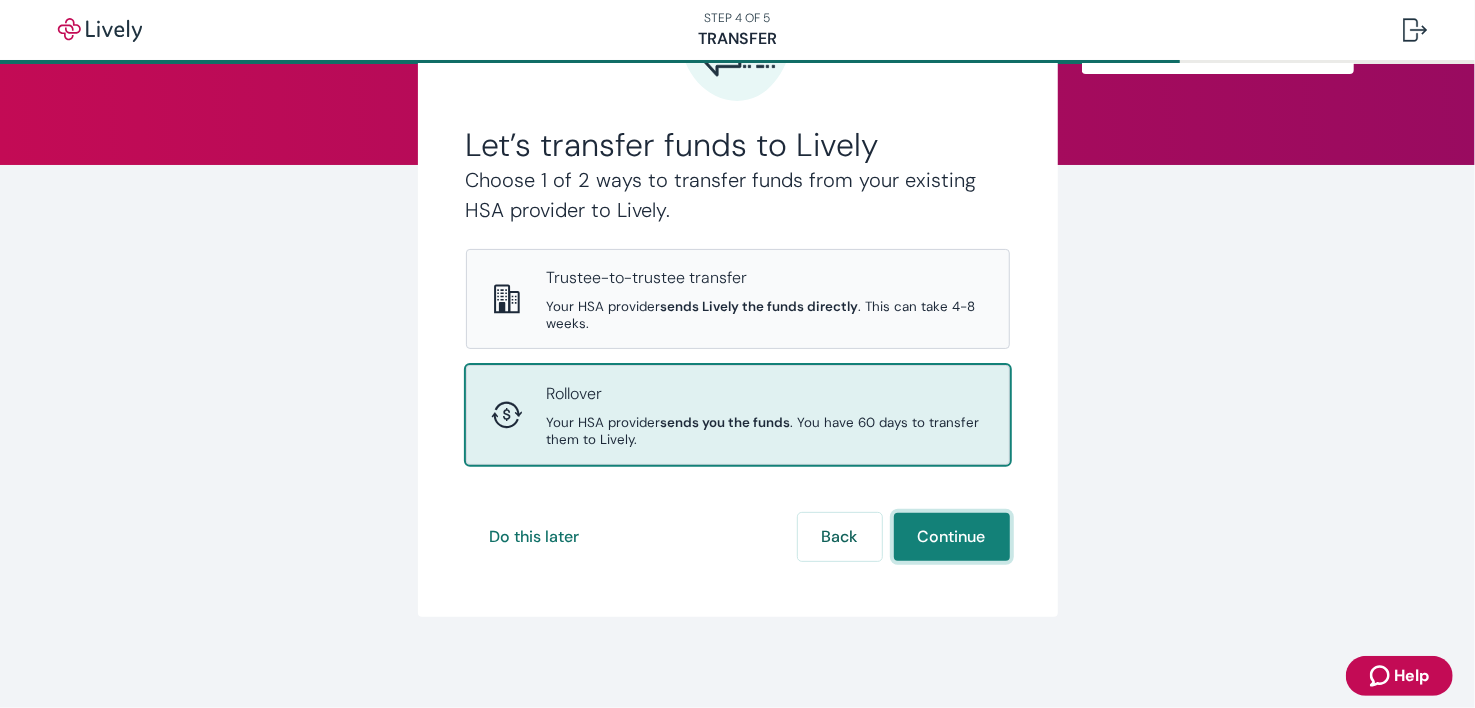 click on "Continue" at bounding box center (952, 537) 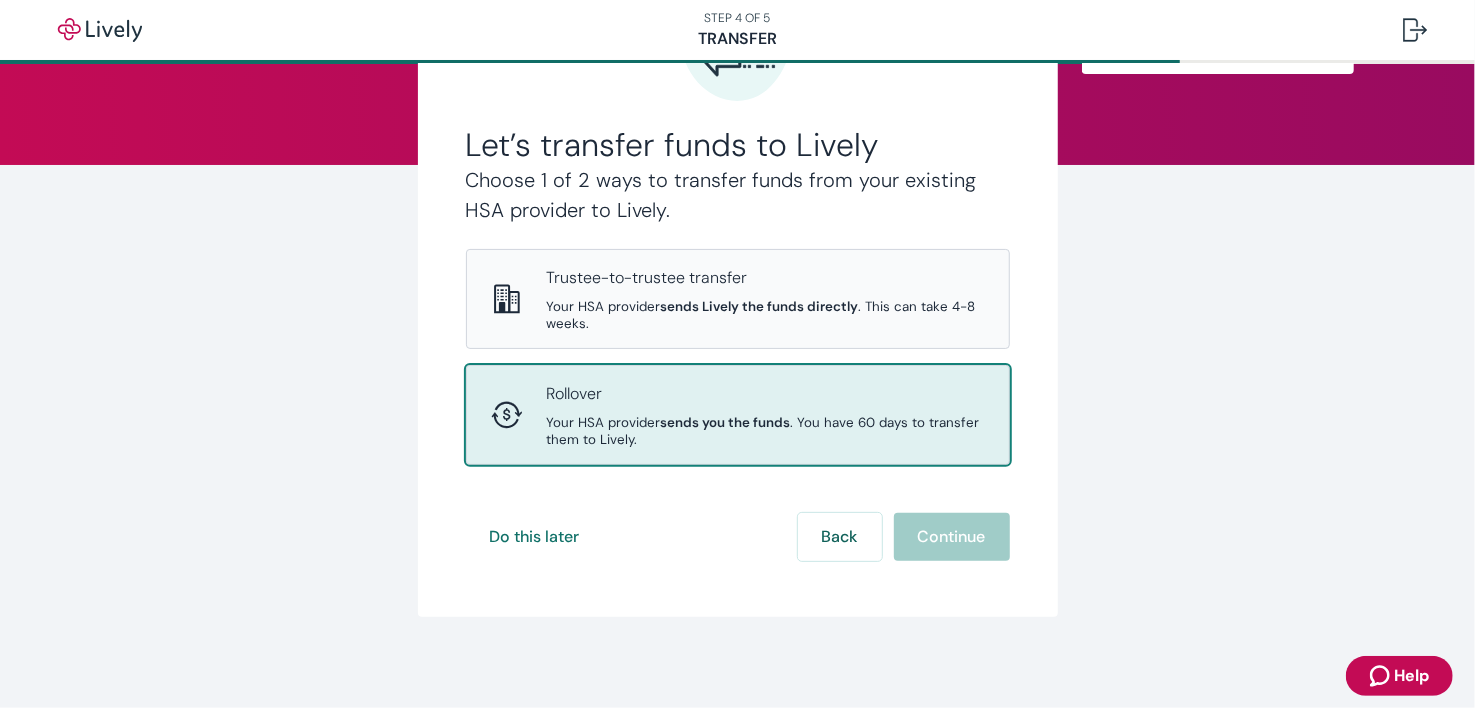 scroll, scrollTop: 0, scrollLeft: 0, axis: both 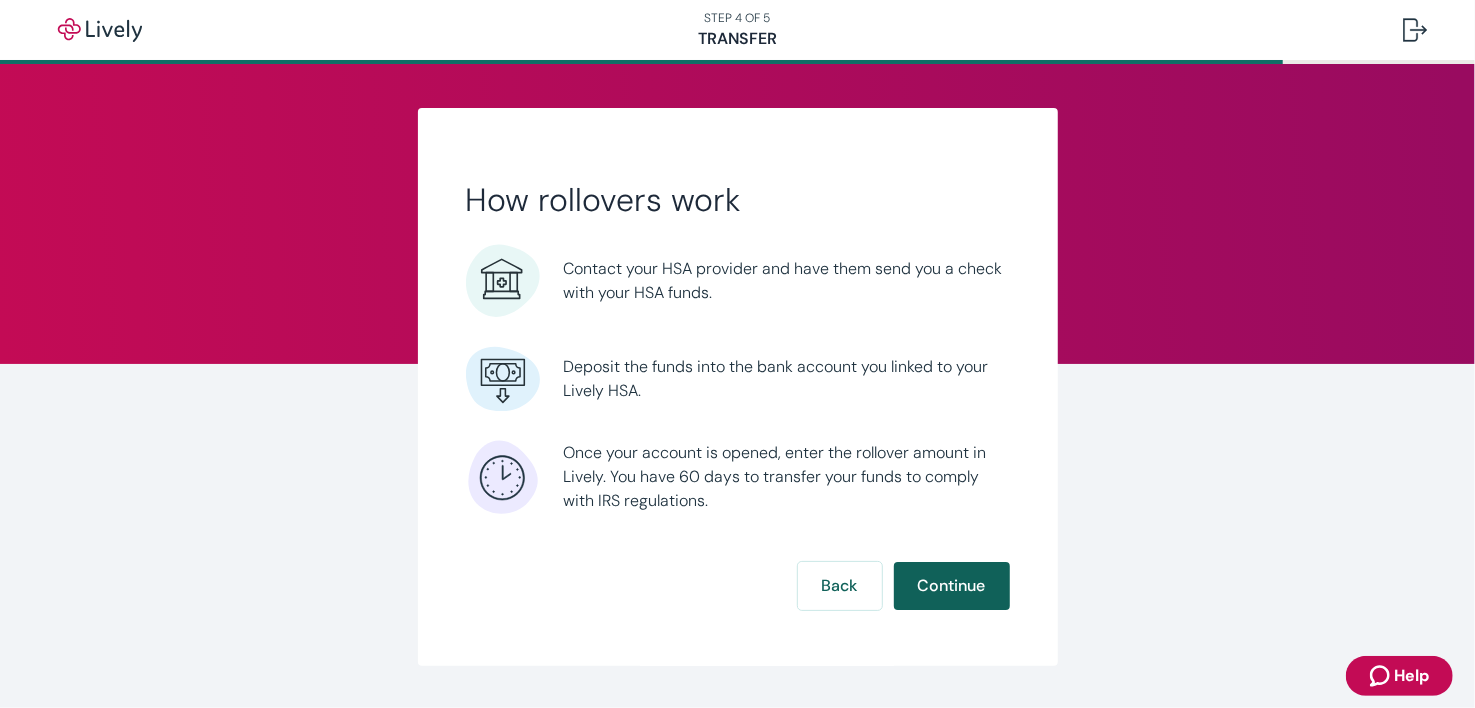 click on "Continue" at bounding box center [952, 586] 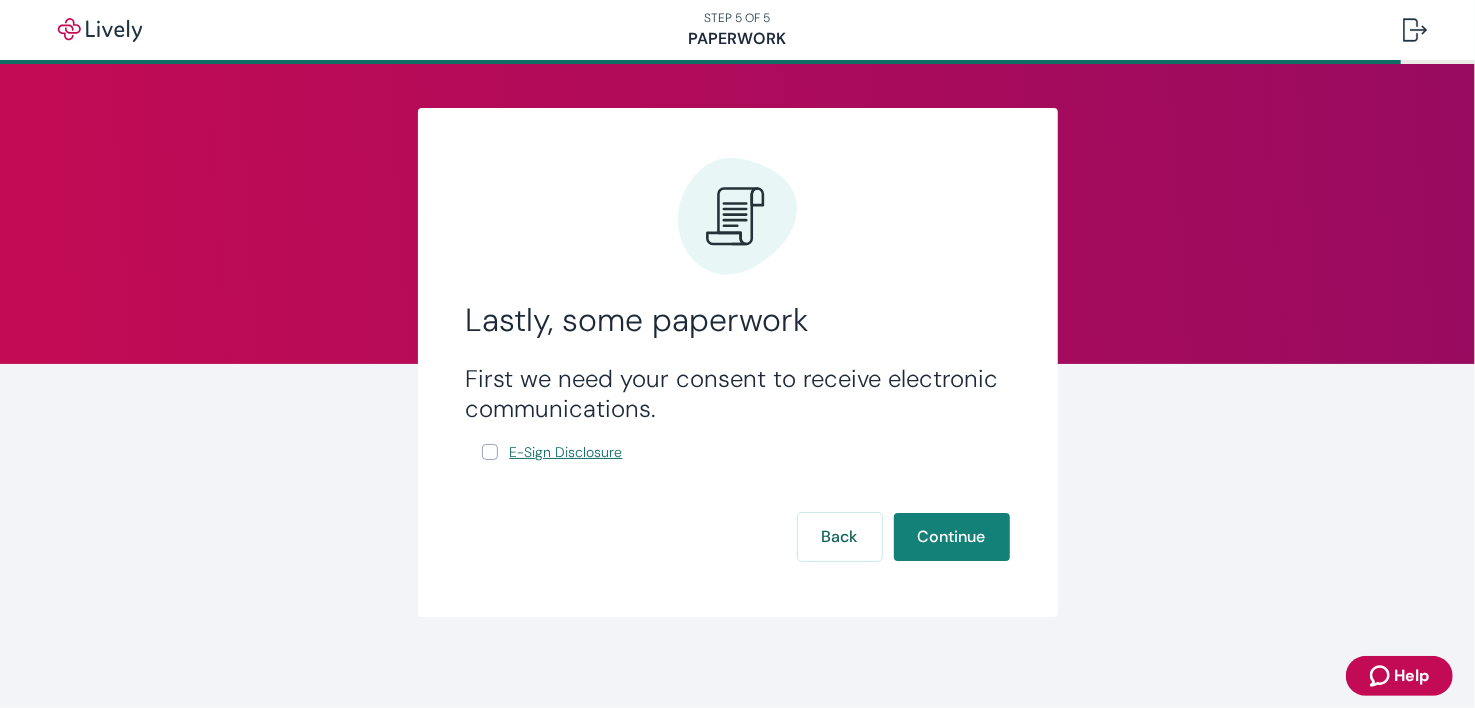click on "E-Sign Disclosure" at bounding box center [566, 452] 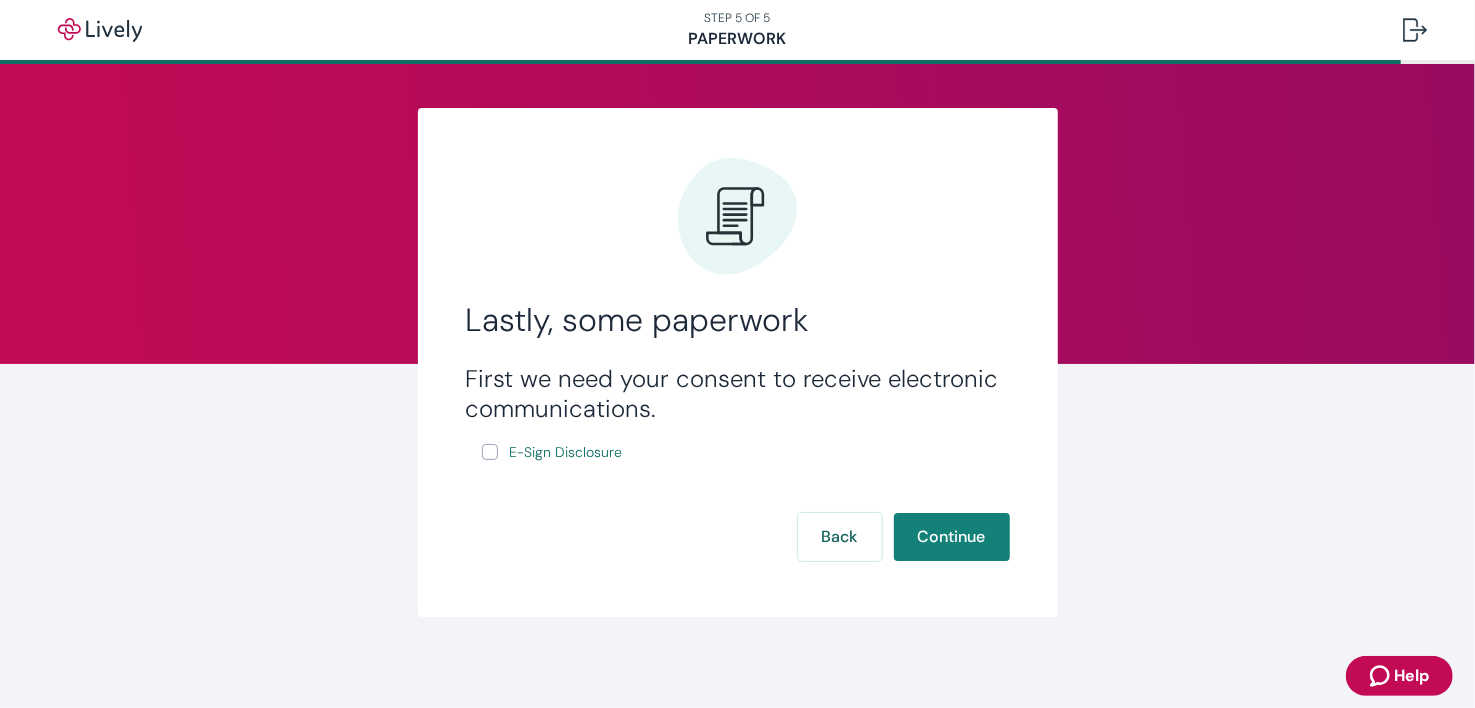 click on "E-Sign Disclosure" at bounding box center [490, 452] 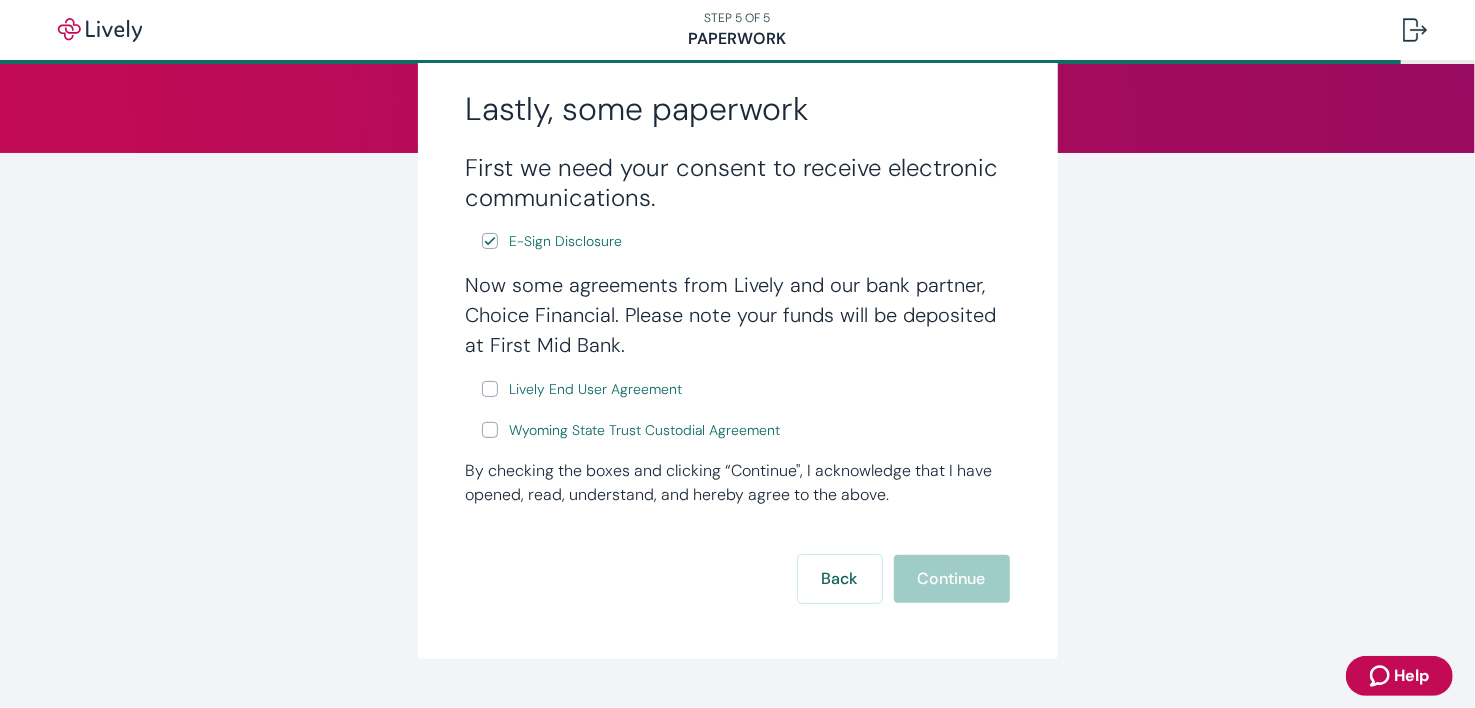 scroll, scrollTop: 261, scrollLeft: 0, axis: vertical 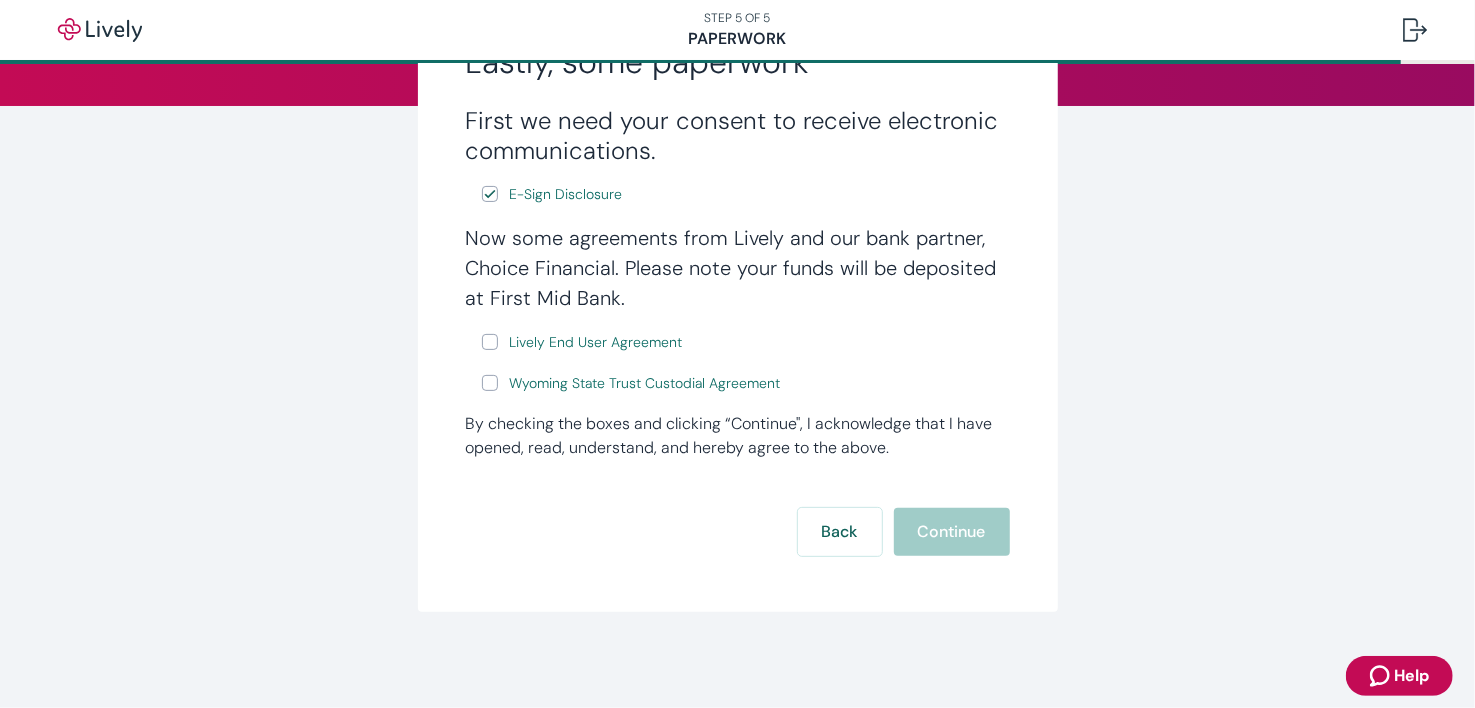 click on "Lively End User Agreement" at bounding box center [490, 342] 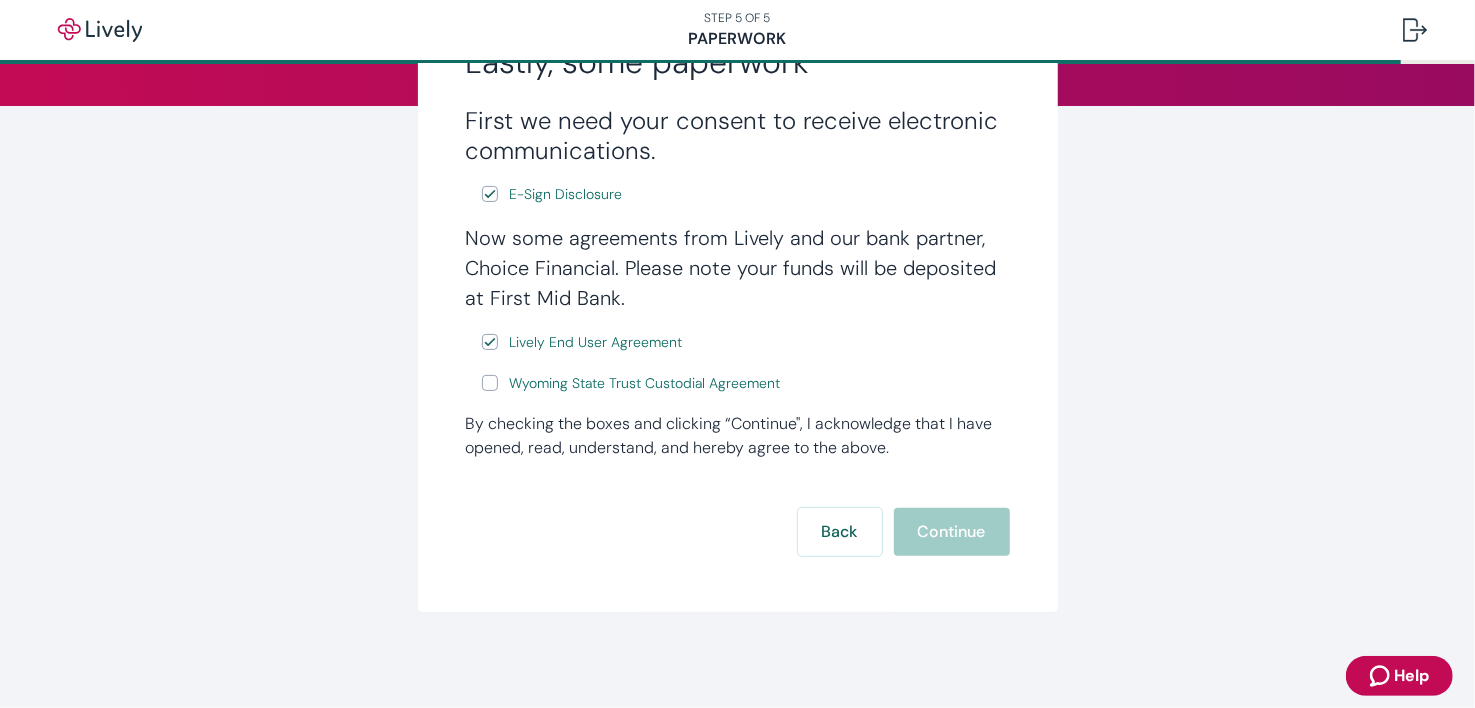 click on "Wyoming State Trust Custodial Agreement" at bounding box center (490, 383) 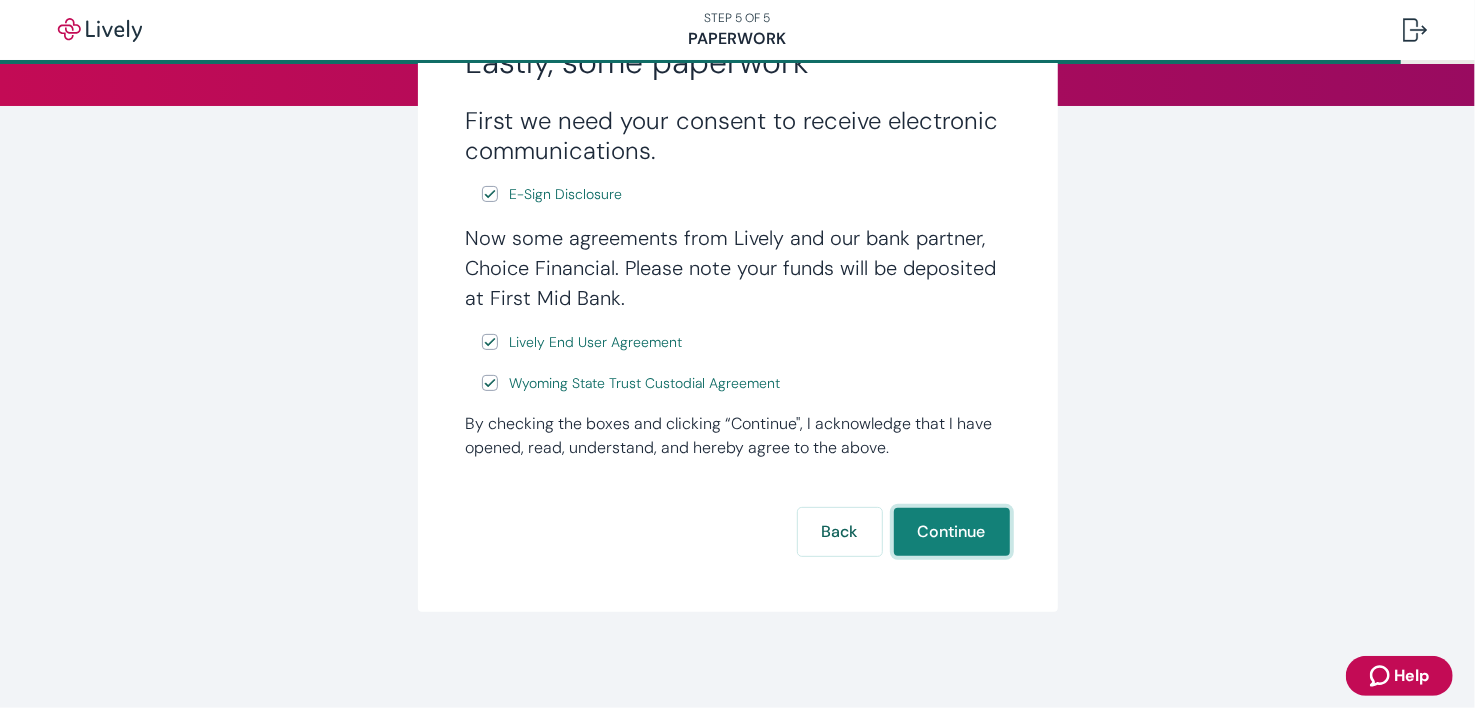 click on "Continue" at bounding box center [952, 532] 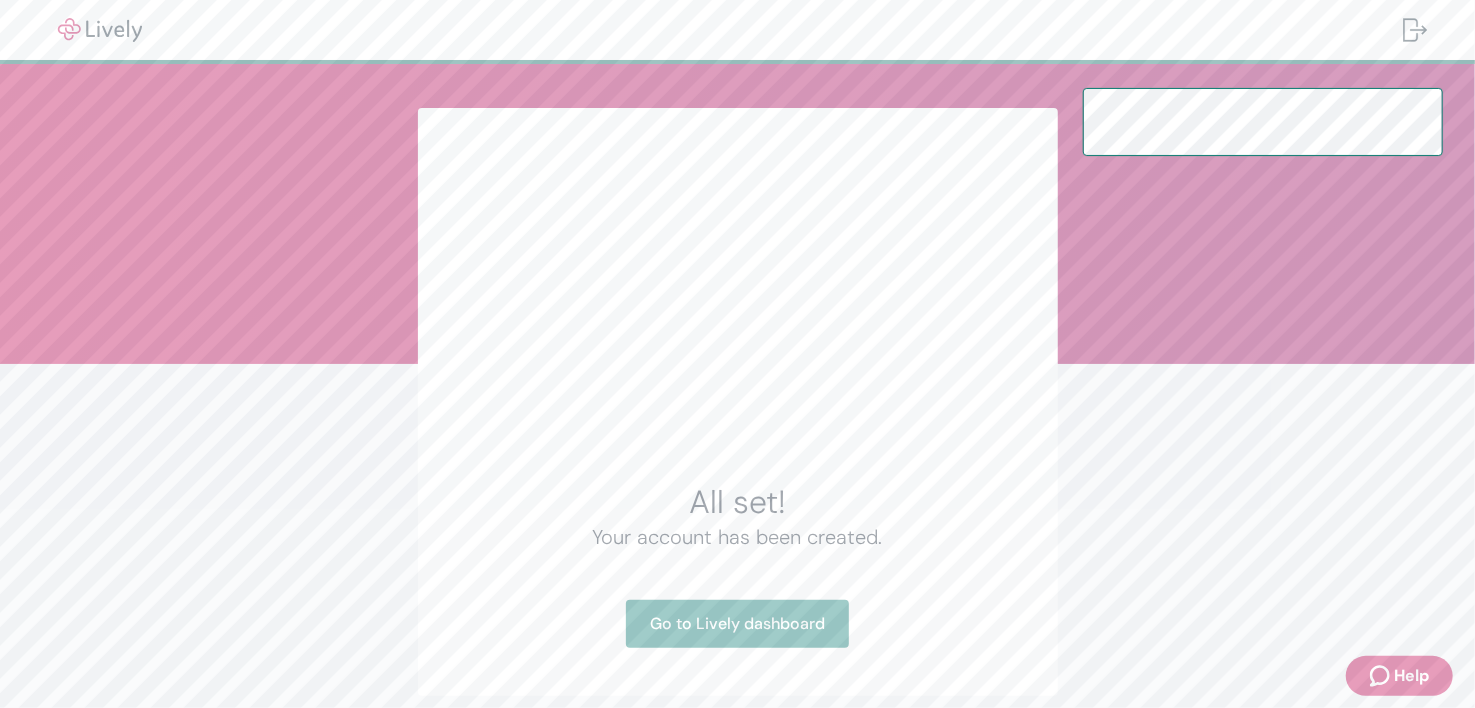 scroll, scrollTop: 83, scrollLeft: 0, axis: vertical 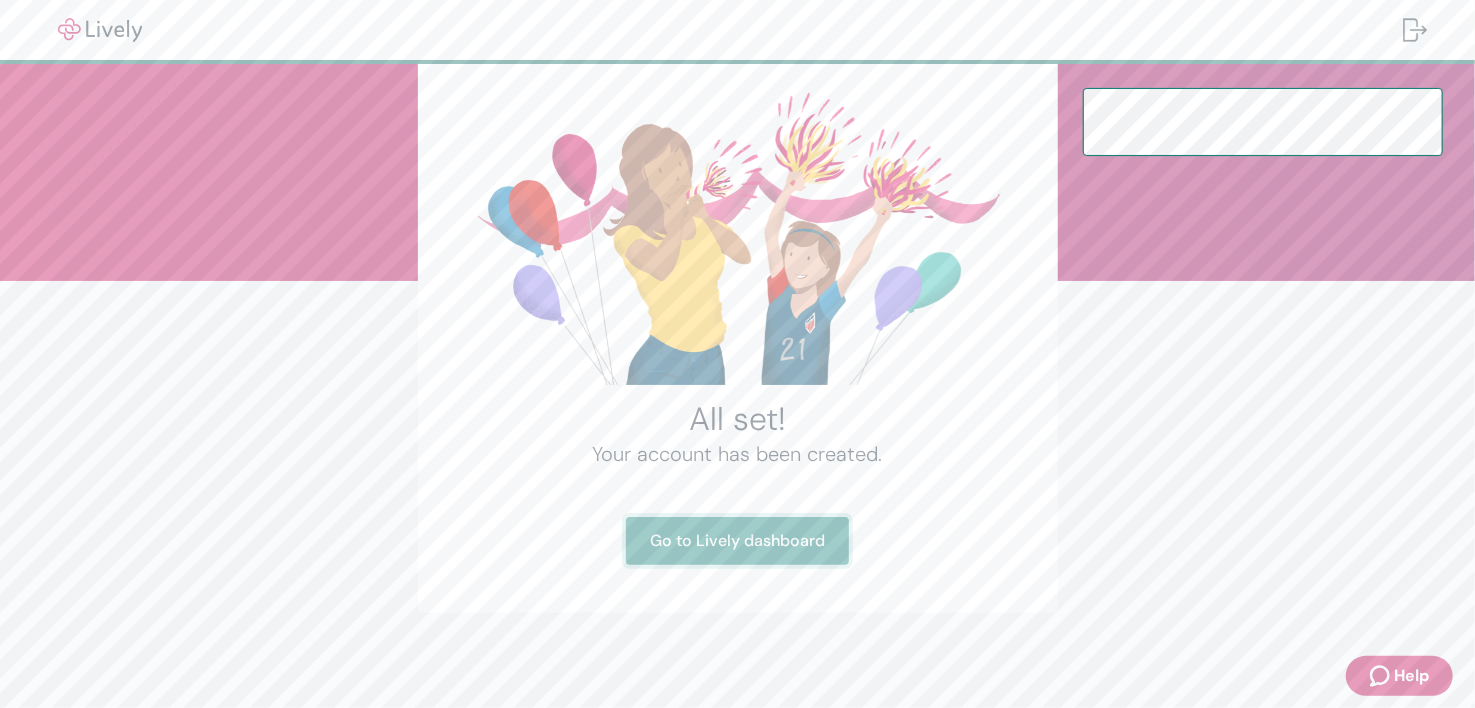 click on "Go to Lively dashboard" at bounding box center (737, 541) 